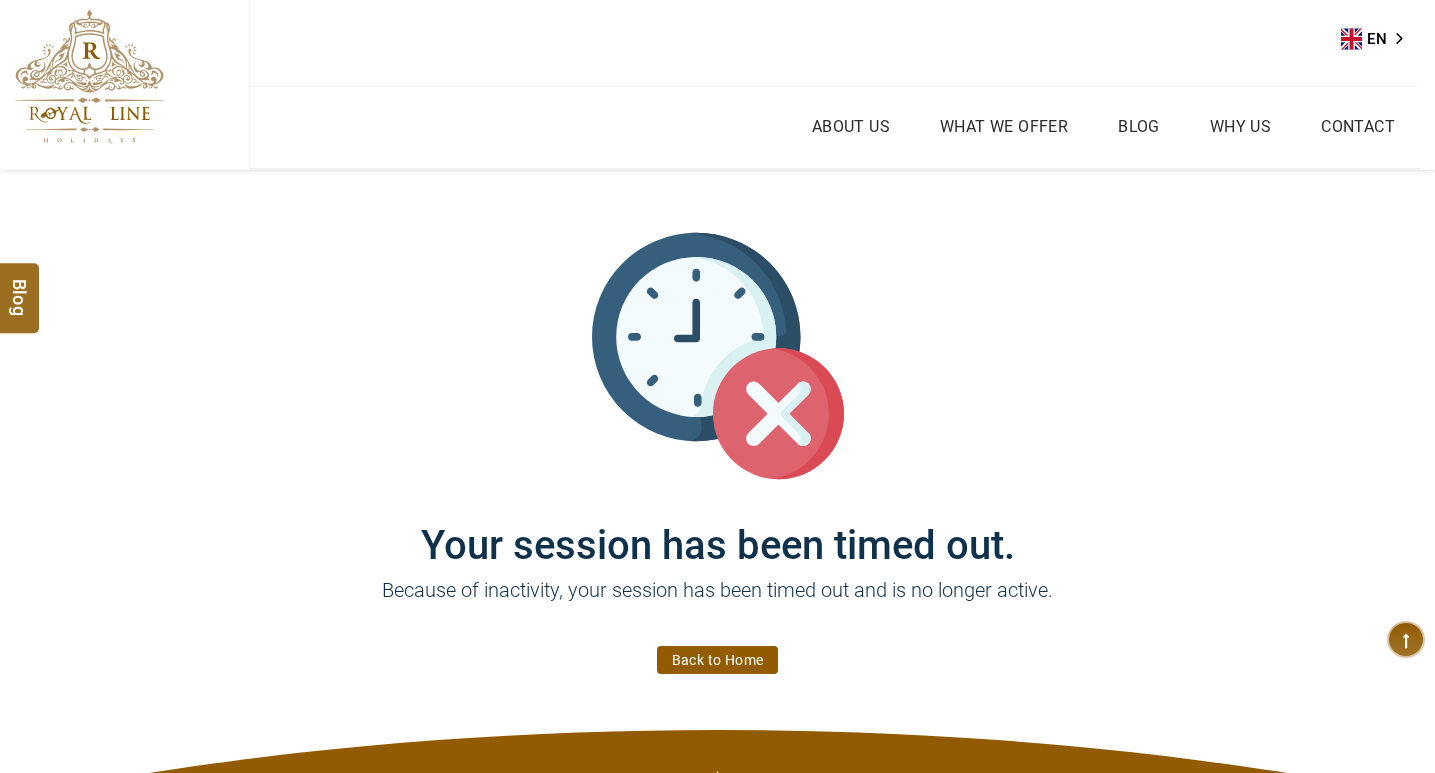 scroll, scrollTop: 0, scrollLeft: 0, axis: both 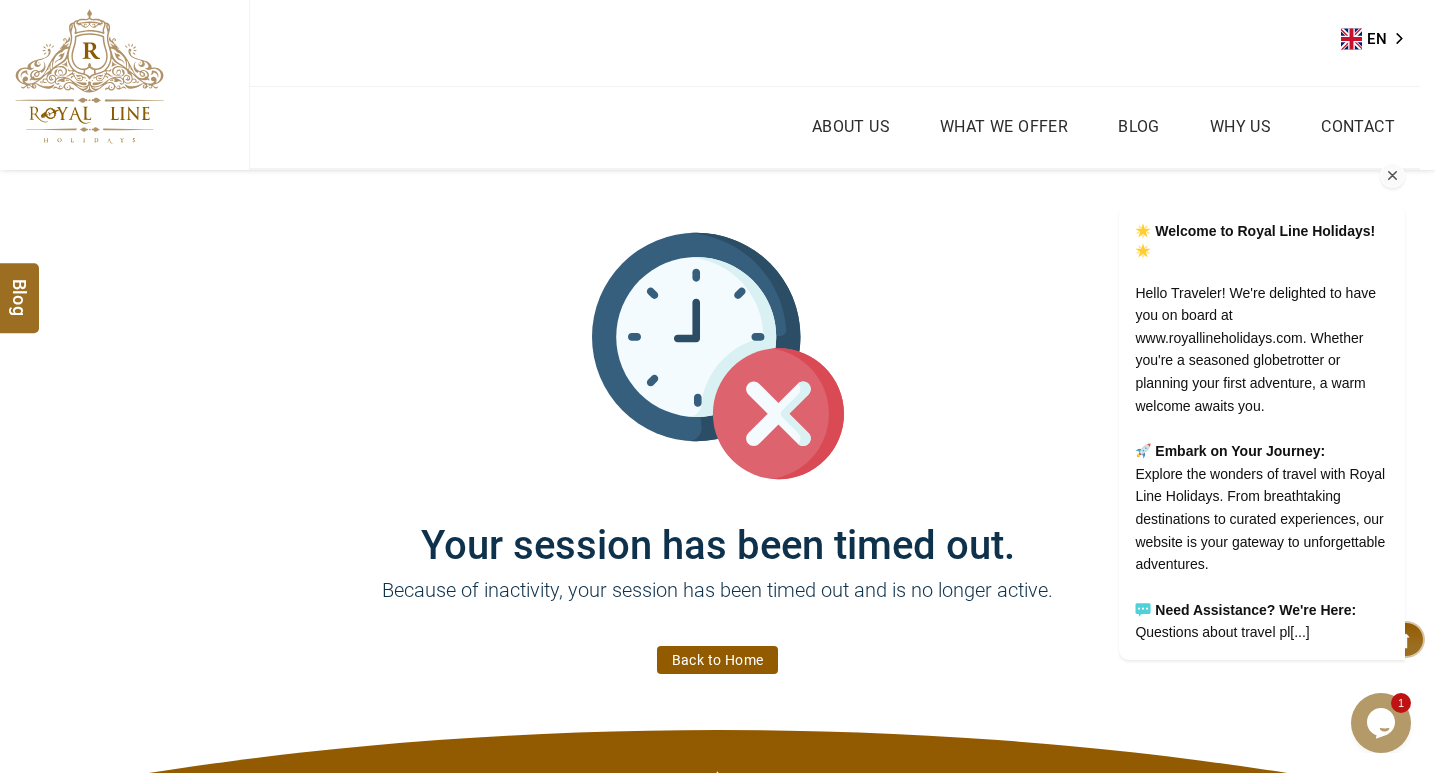 click at bounding box center [1392, 175] 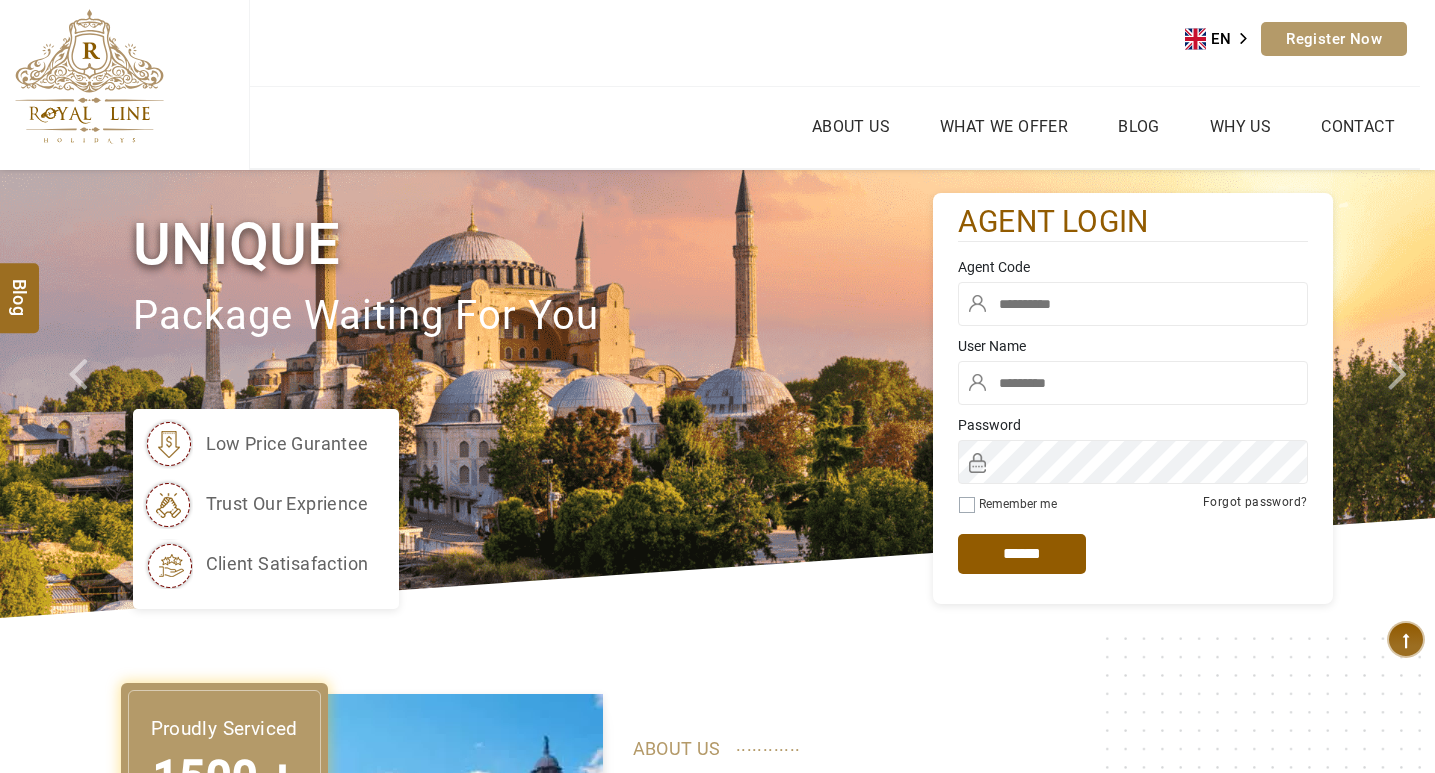 scroll, scrollTop: 0, scrollLeft: 0, axis: both 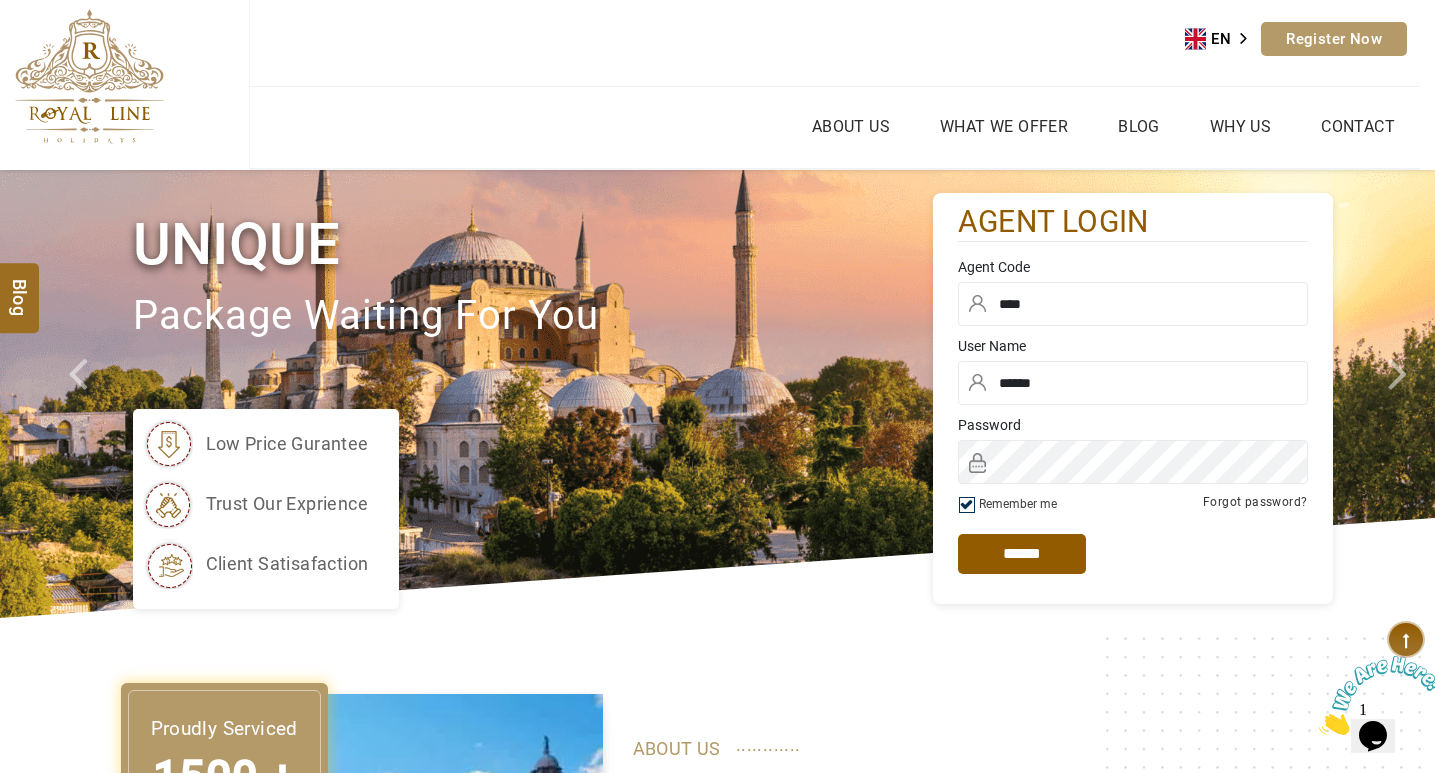click on "****" at bounding box center (1133, 304) 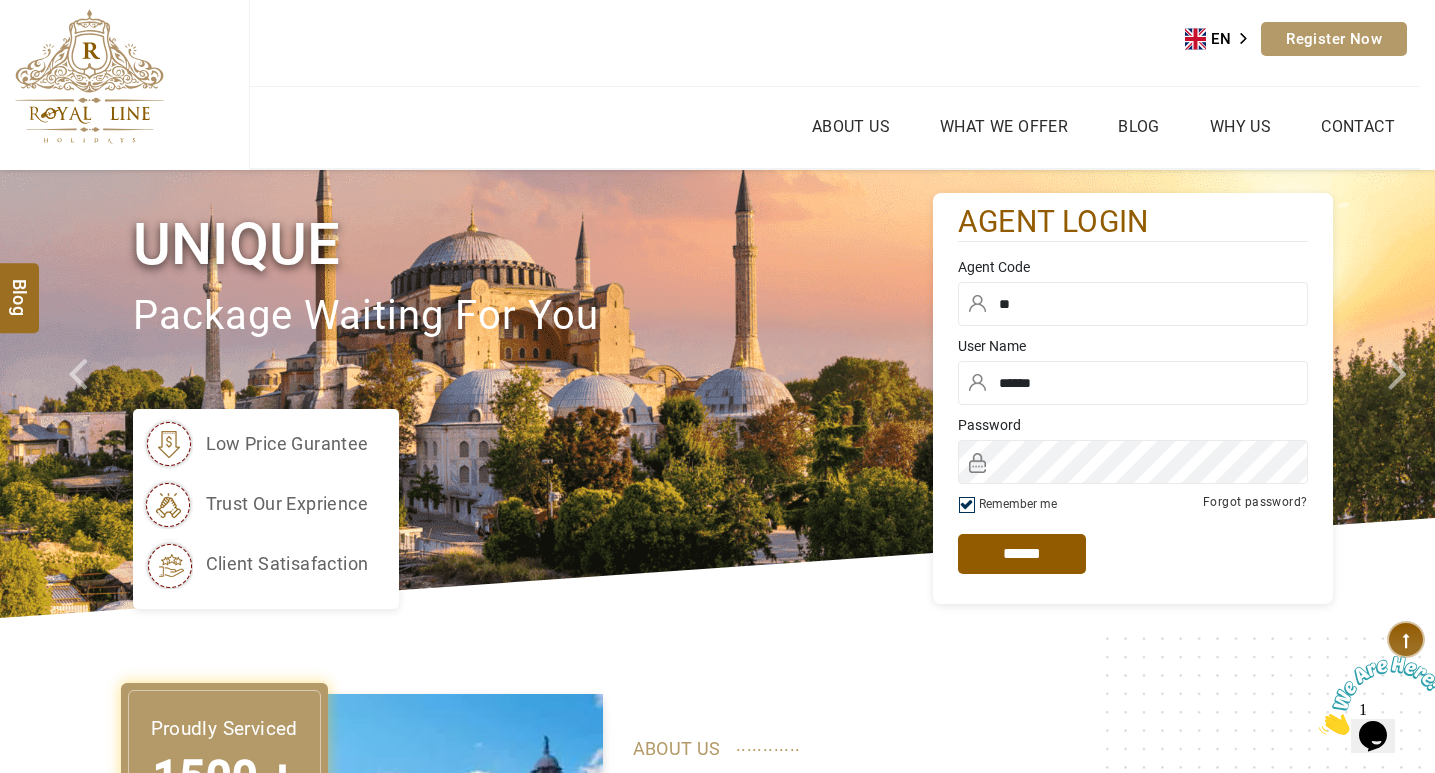 type on "*" 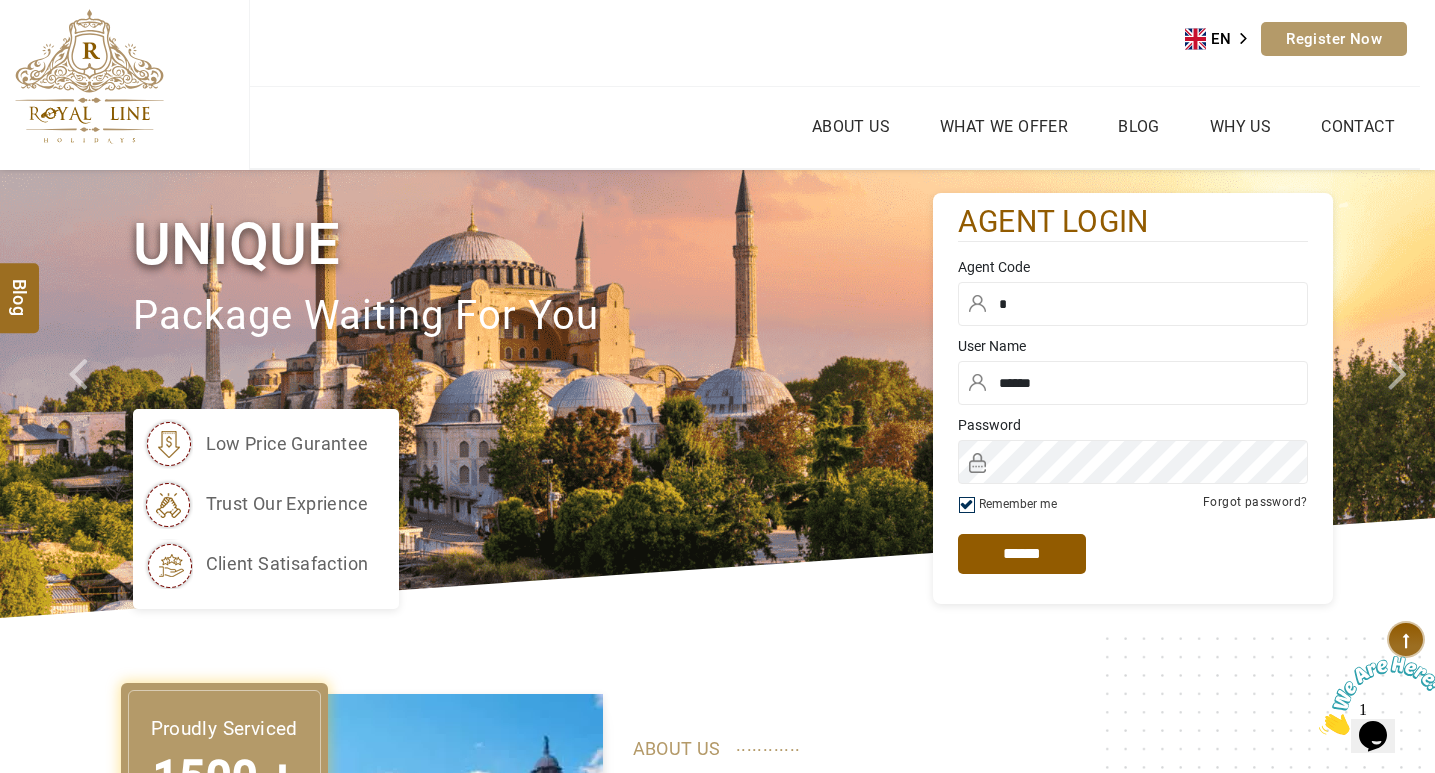 type on "**" 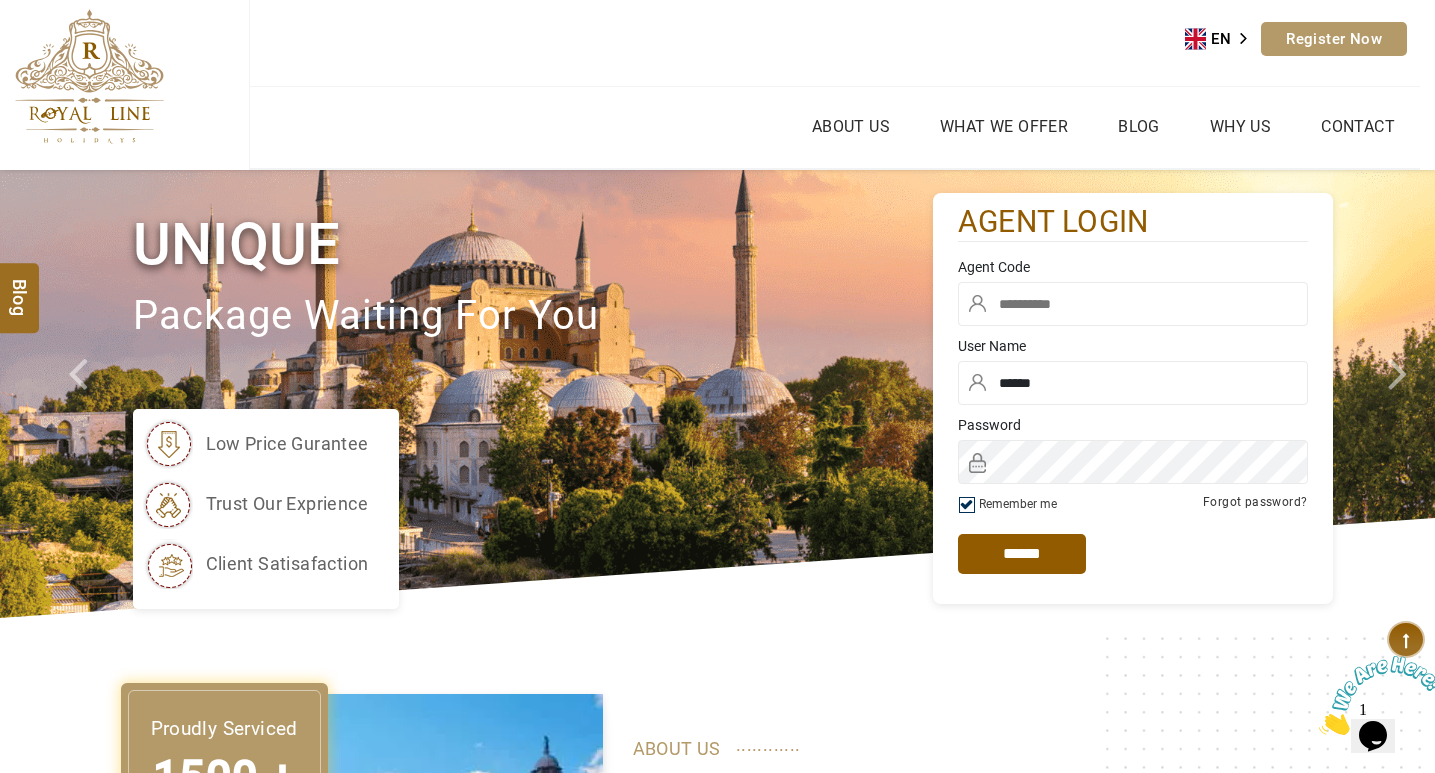 type on "****" 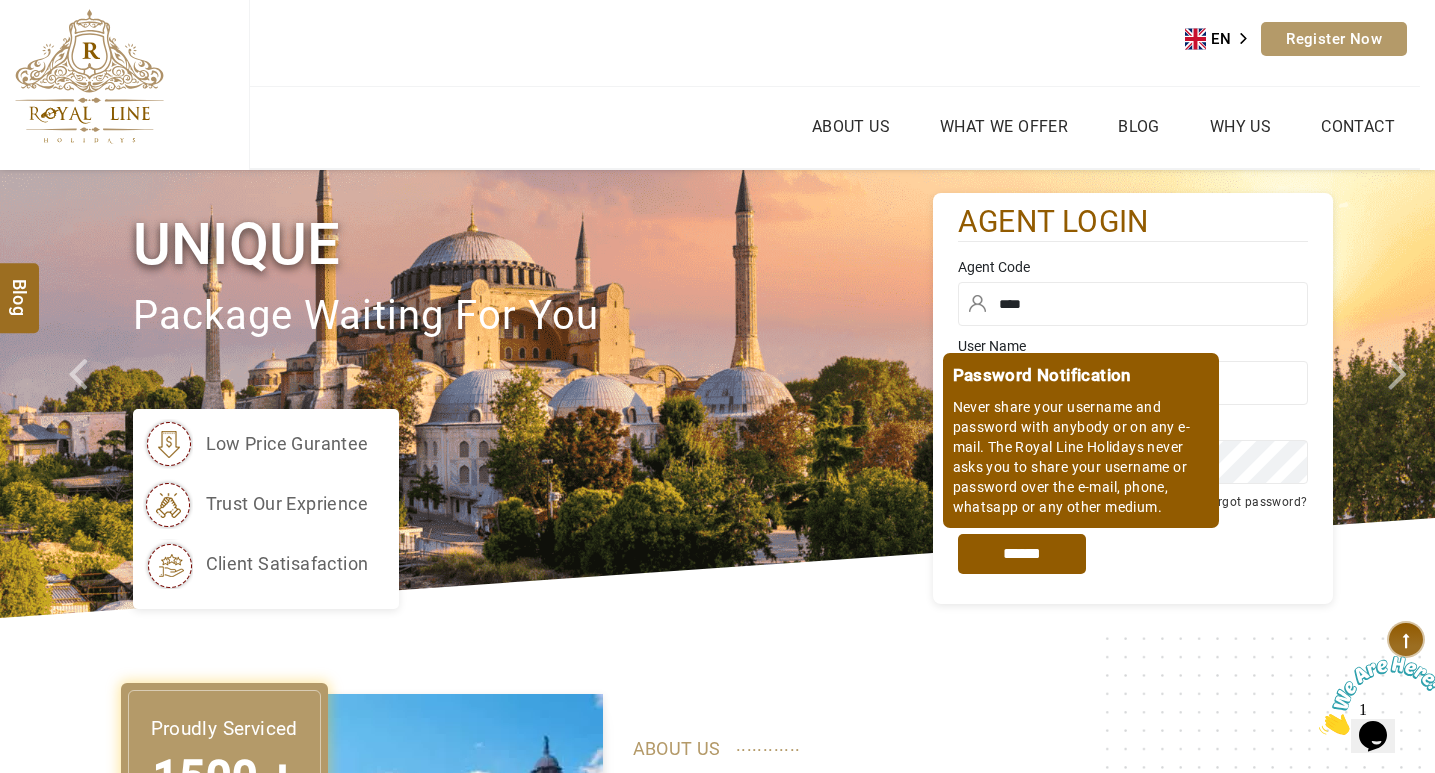 click on "*****" at bounding box center [1022, 554] 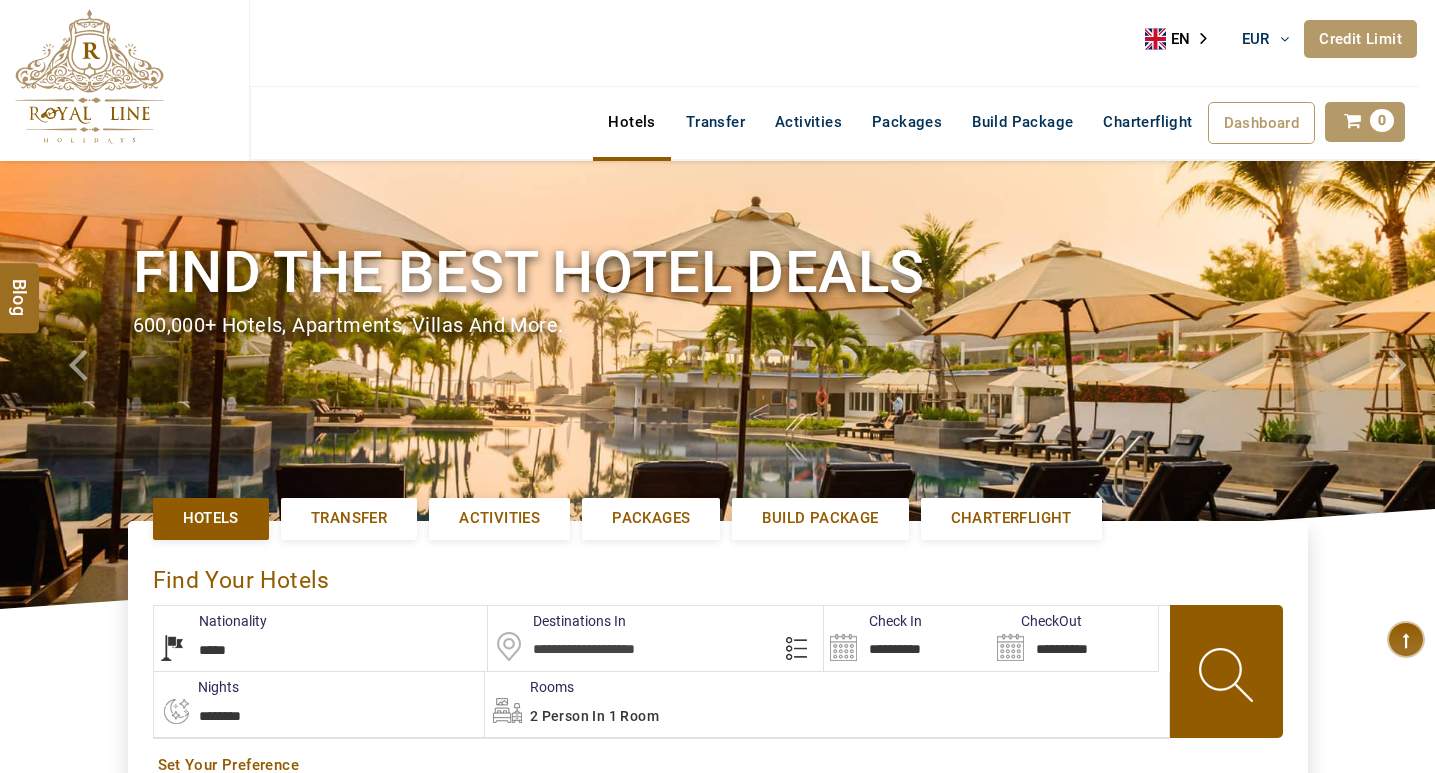 select on "*****" 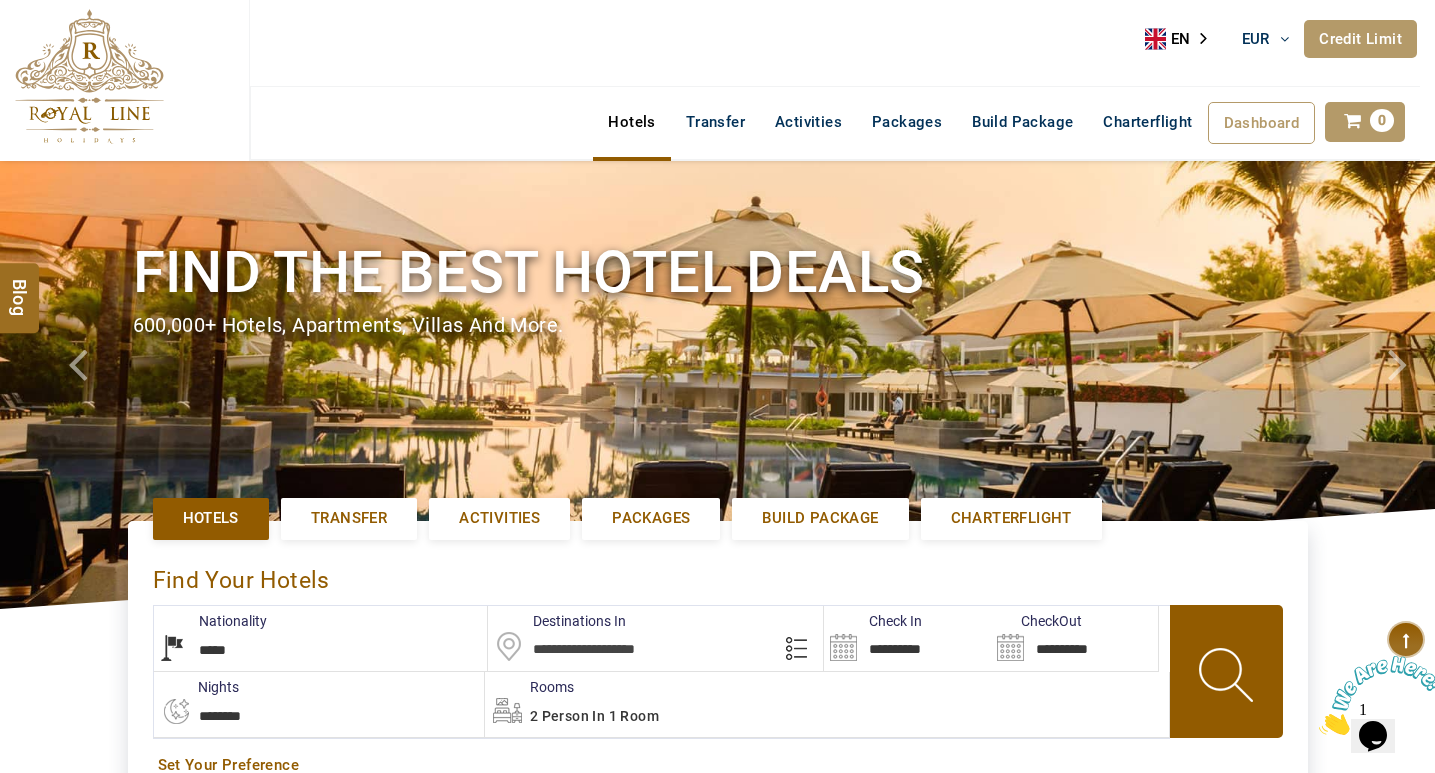 scroll, scrollTop: 0, scrollLeft: 0, axis: both 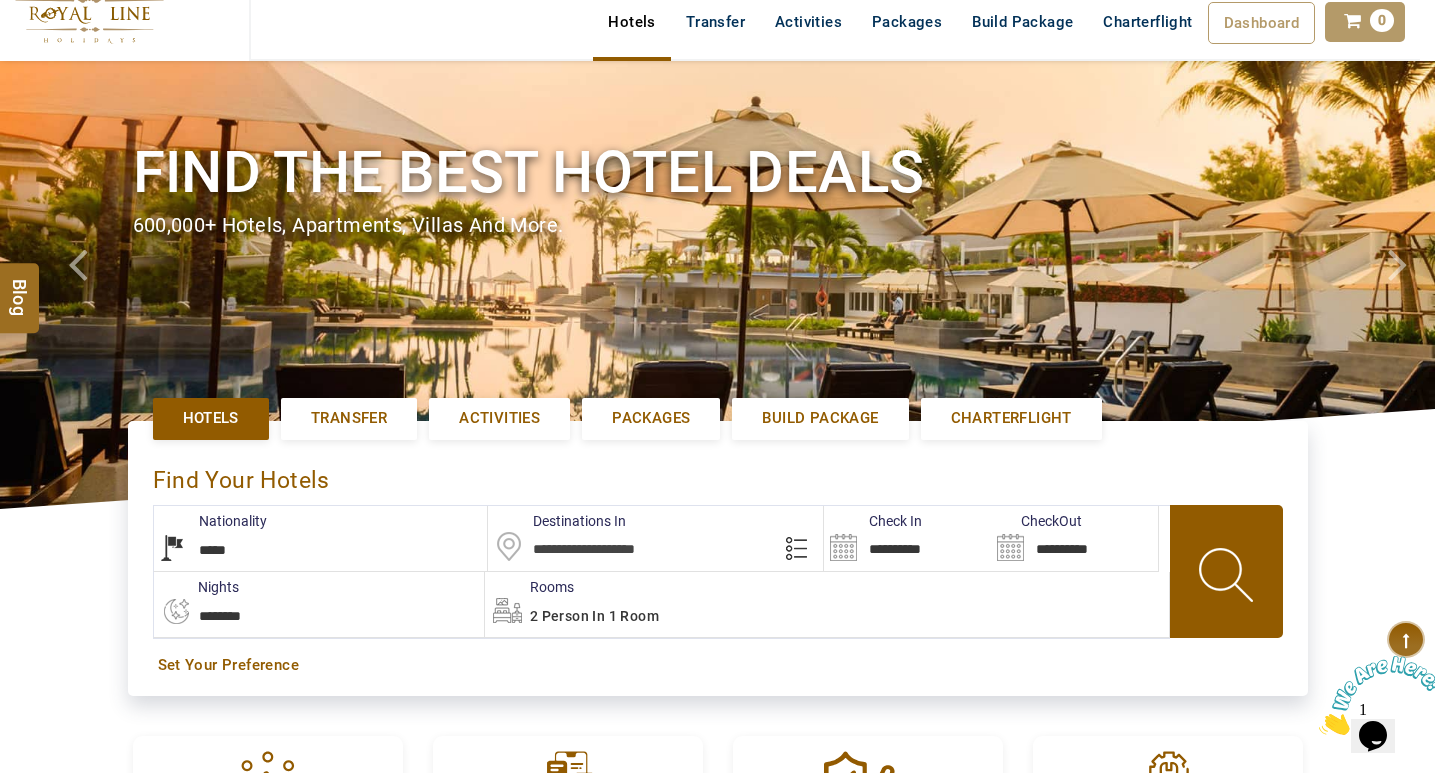 click on "**********" at bounding box center (321, 538) 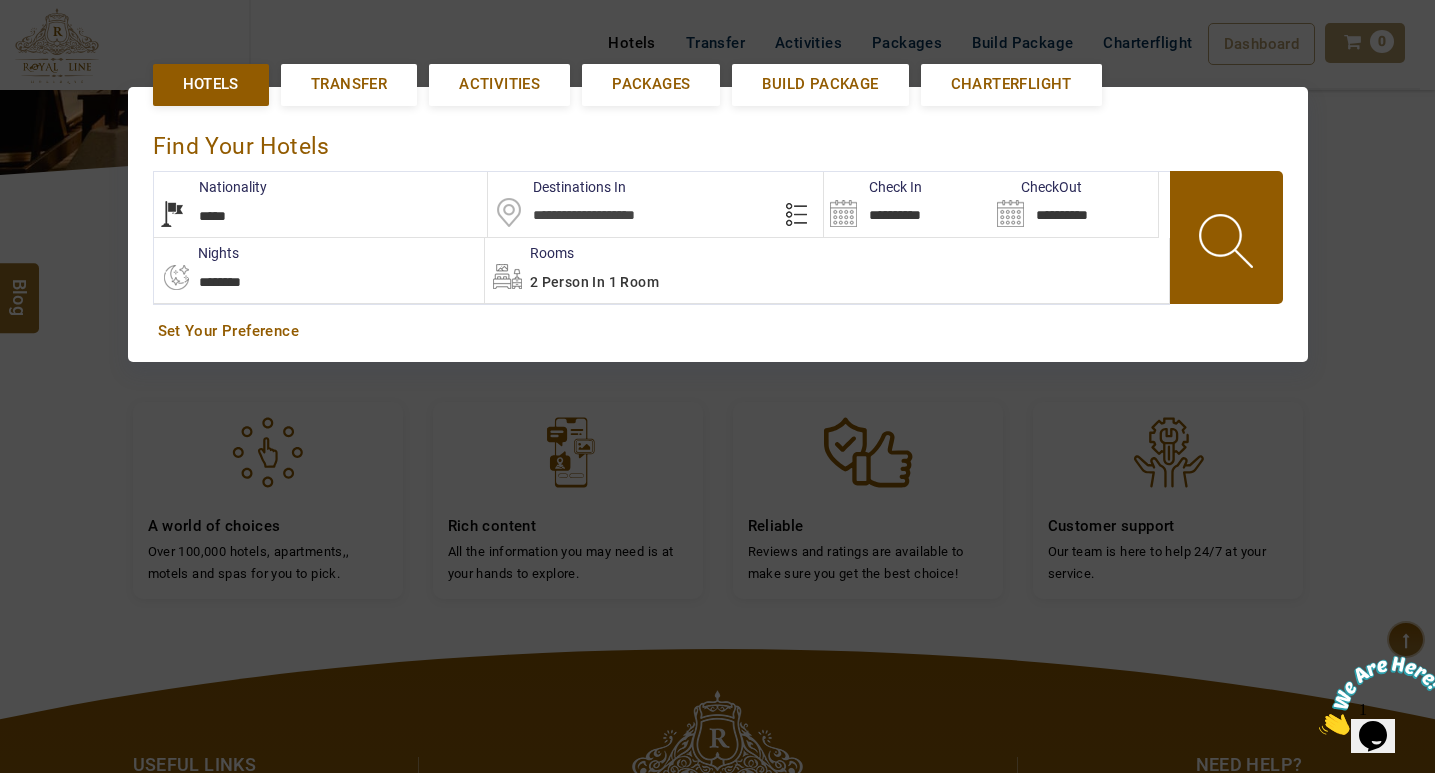 scroll, scrollTop: 461, scrollLeft: 0, axis: vertical 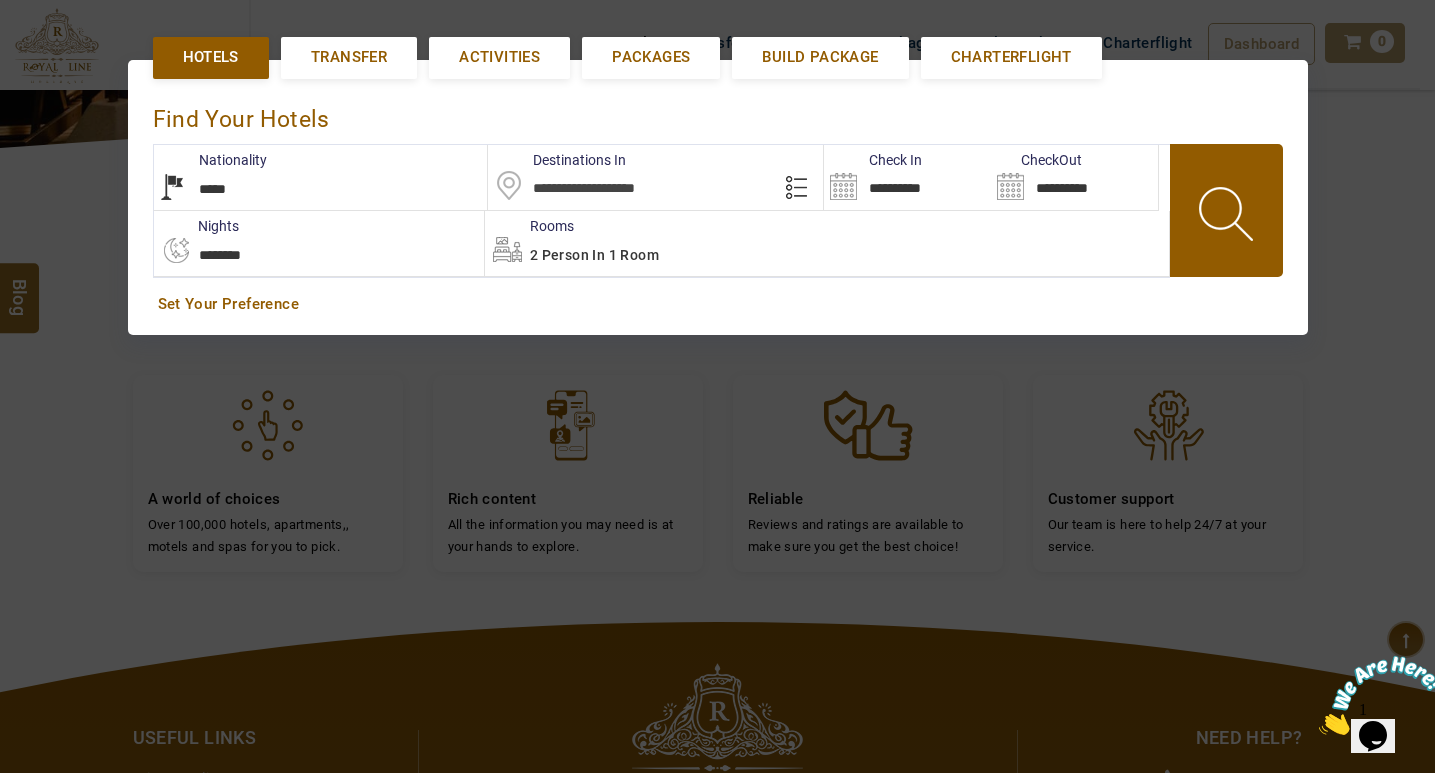 click on "**********" at bounding box center (718, 197) 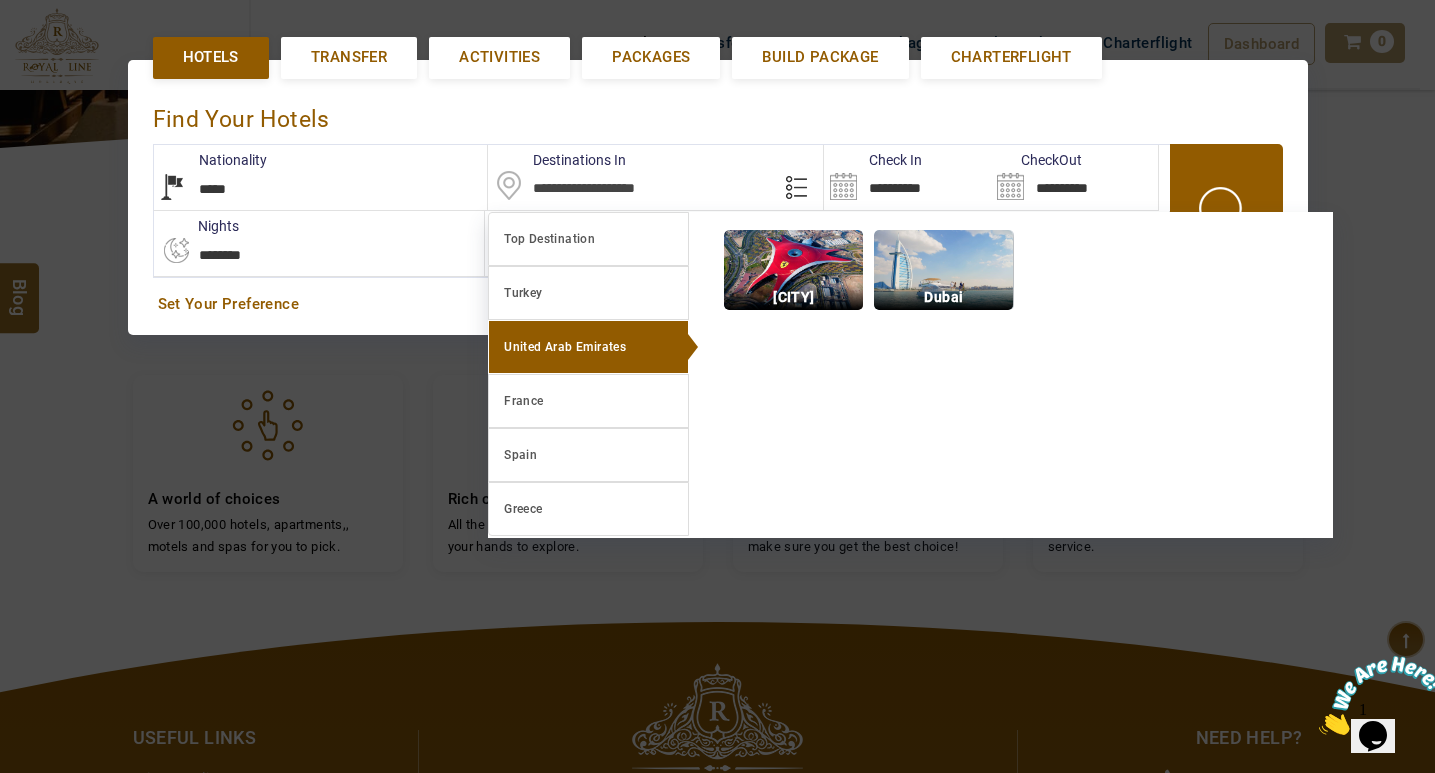 click at bounding box center (943, 270) 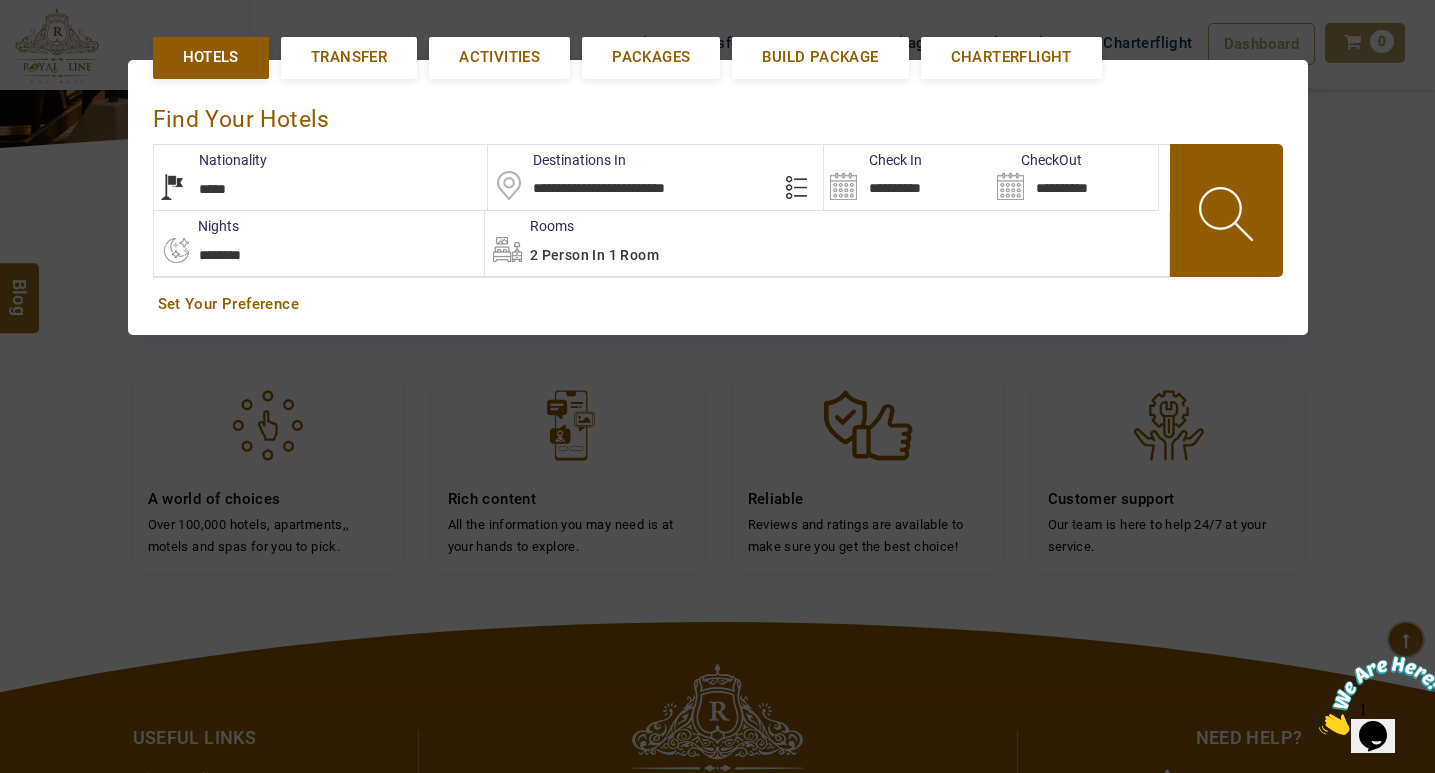 click on "**********" at bounding box center (907, 177) 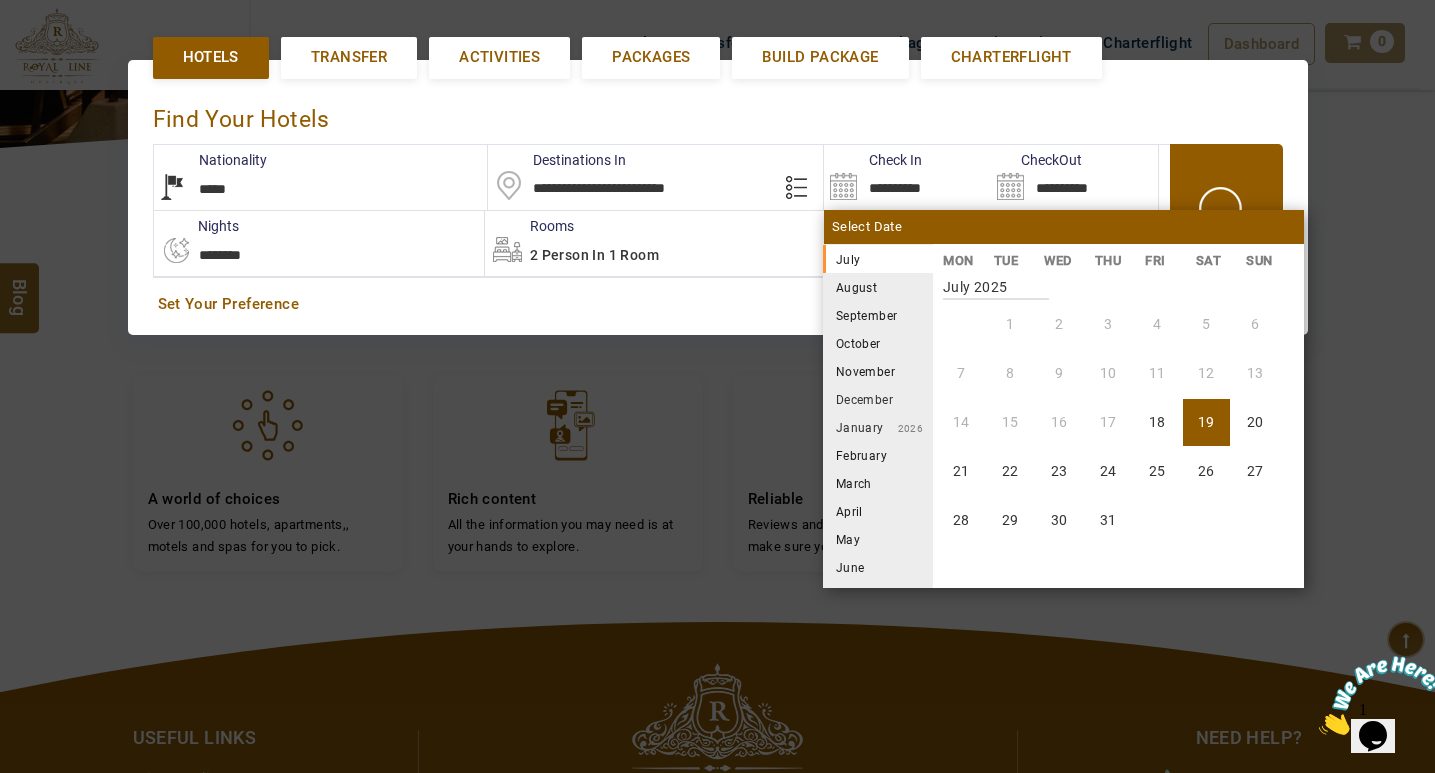 click on "22" at bounding box center [1010, 471] 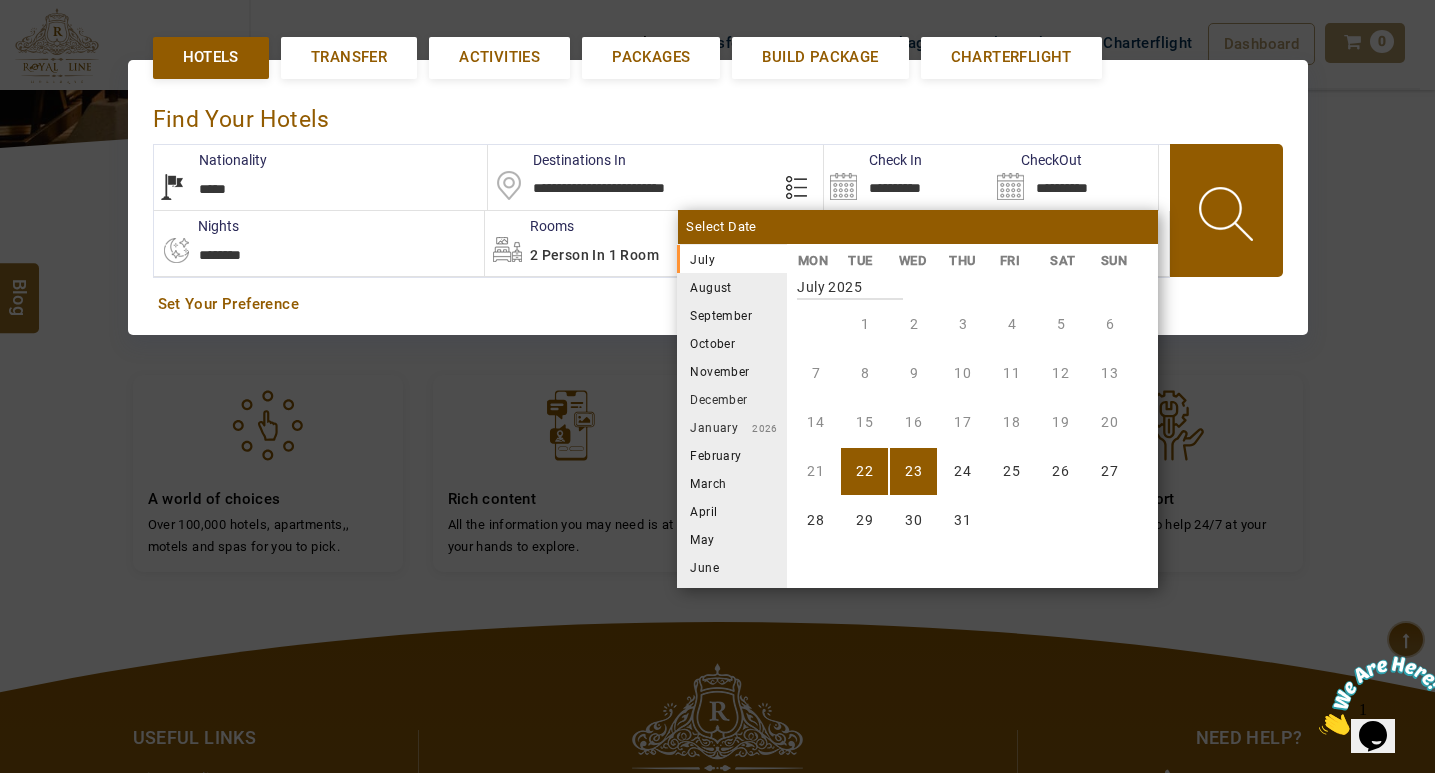 click on "23" at bounding box center [913, 471] 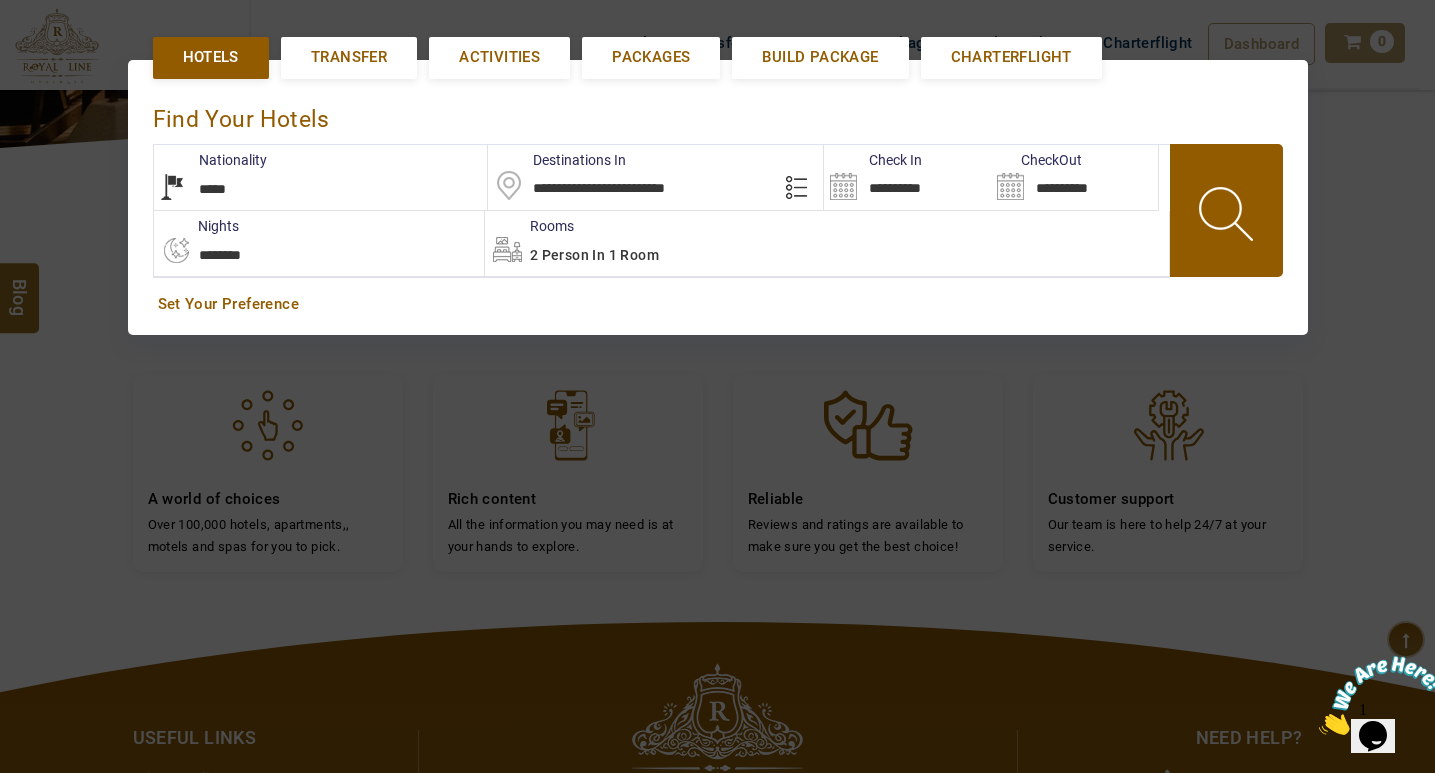 click at bounding box center [1228, 210] 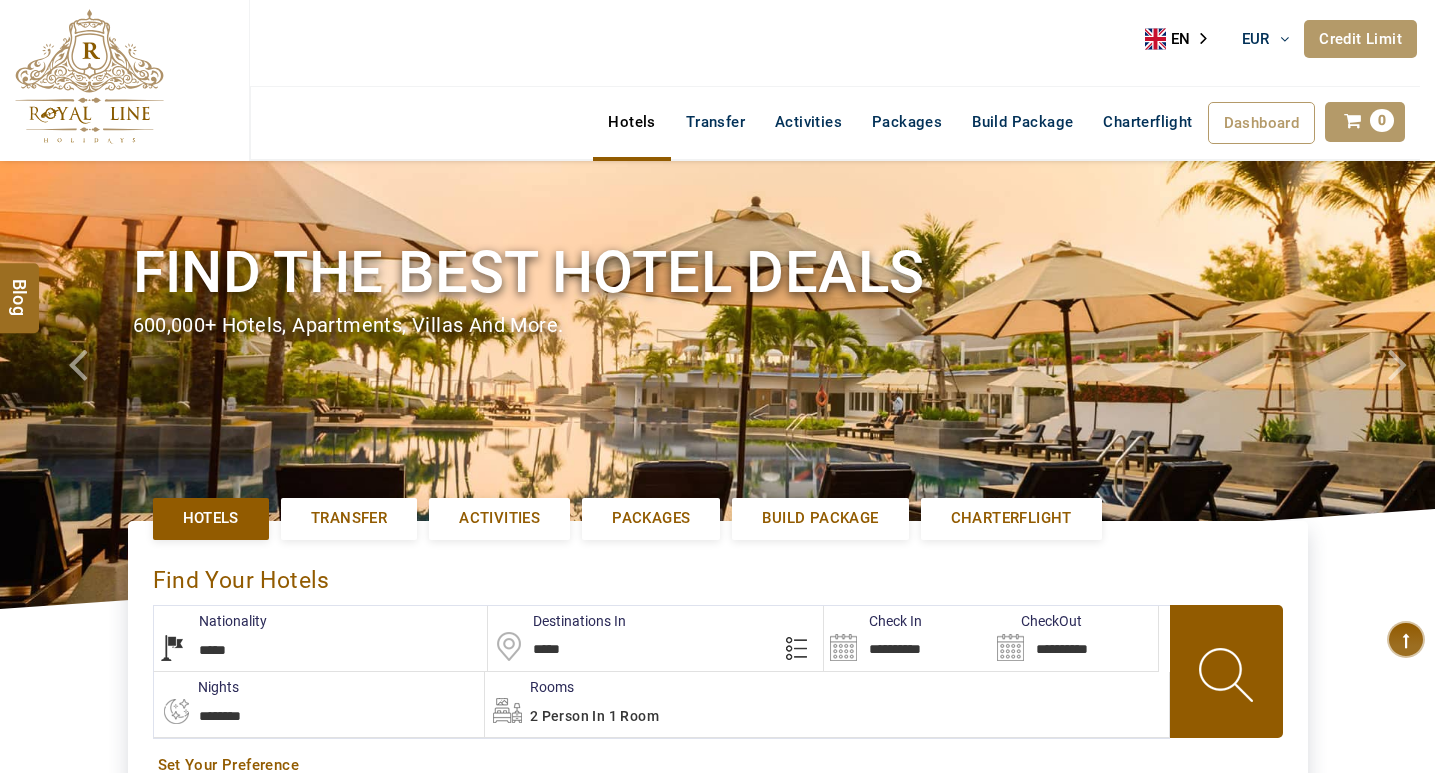 select on "*****" 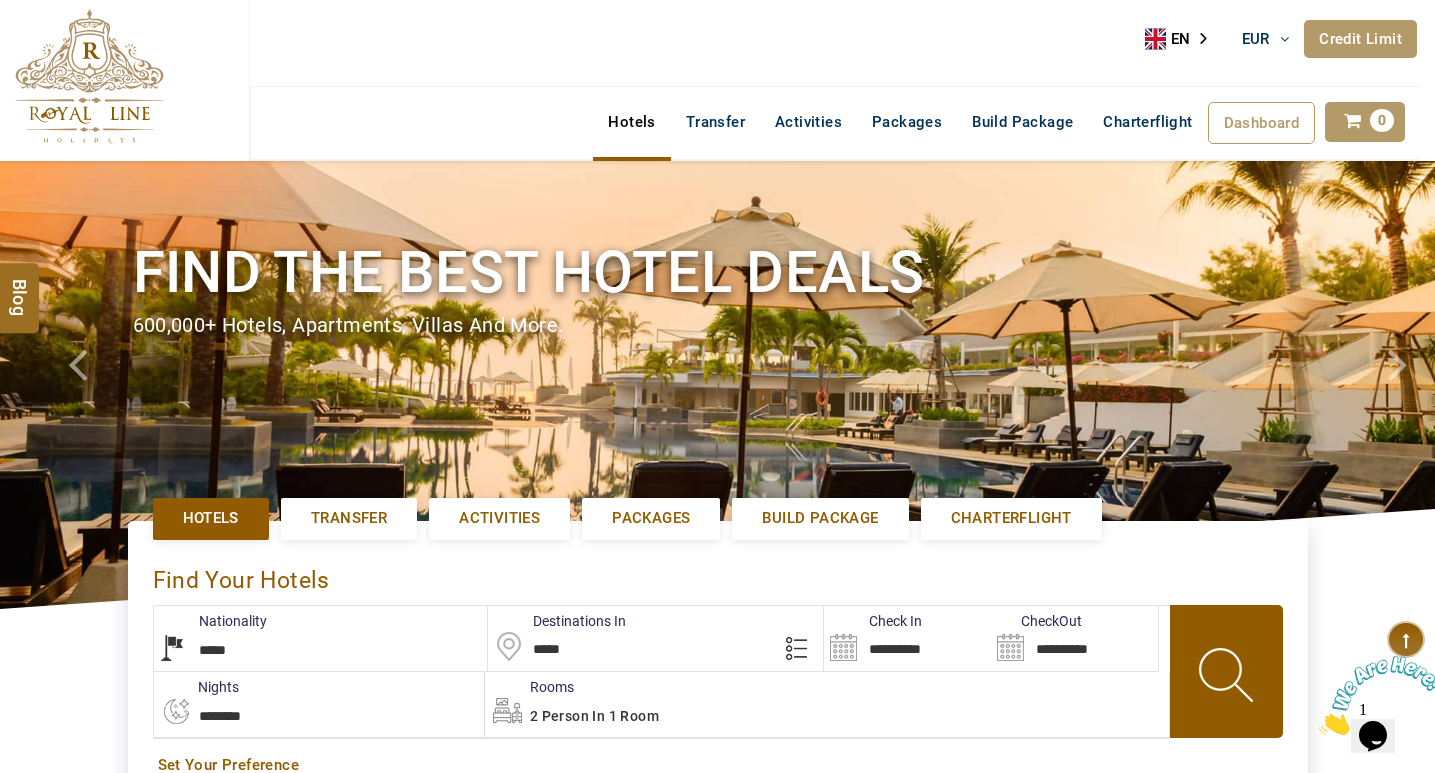 scroll, scrollTop: 0, scrollLeft: 0, axis: both 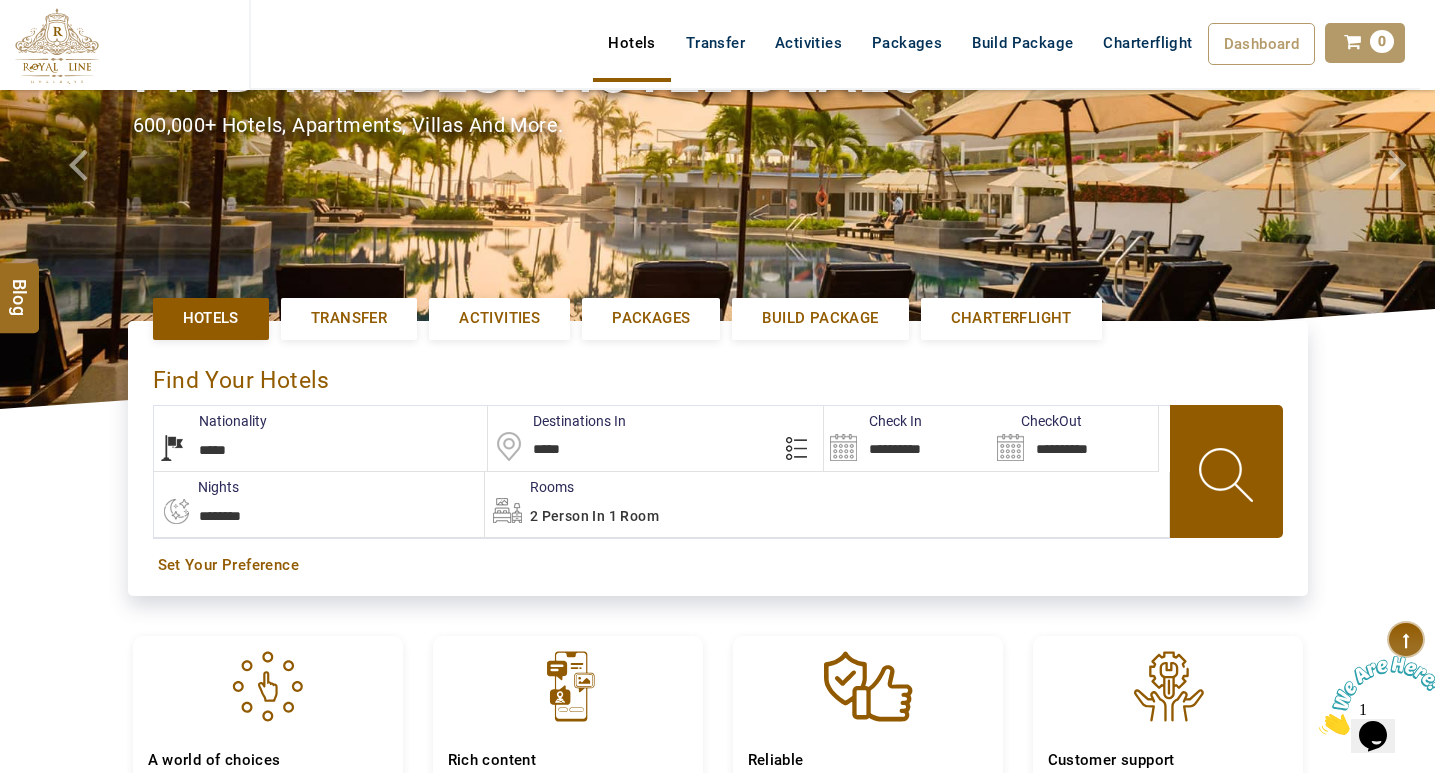 click on "*****" at bounding box center [655, 438] 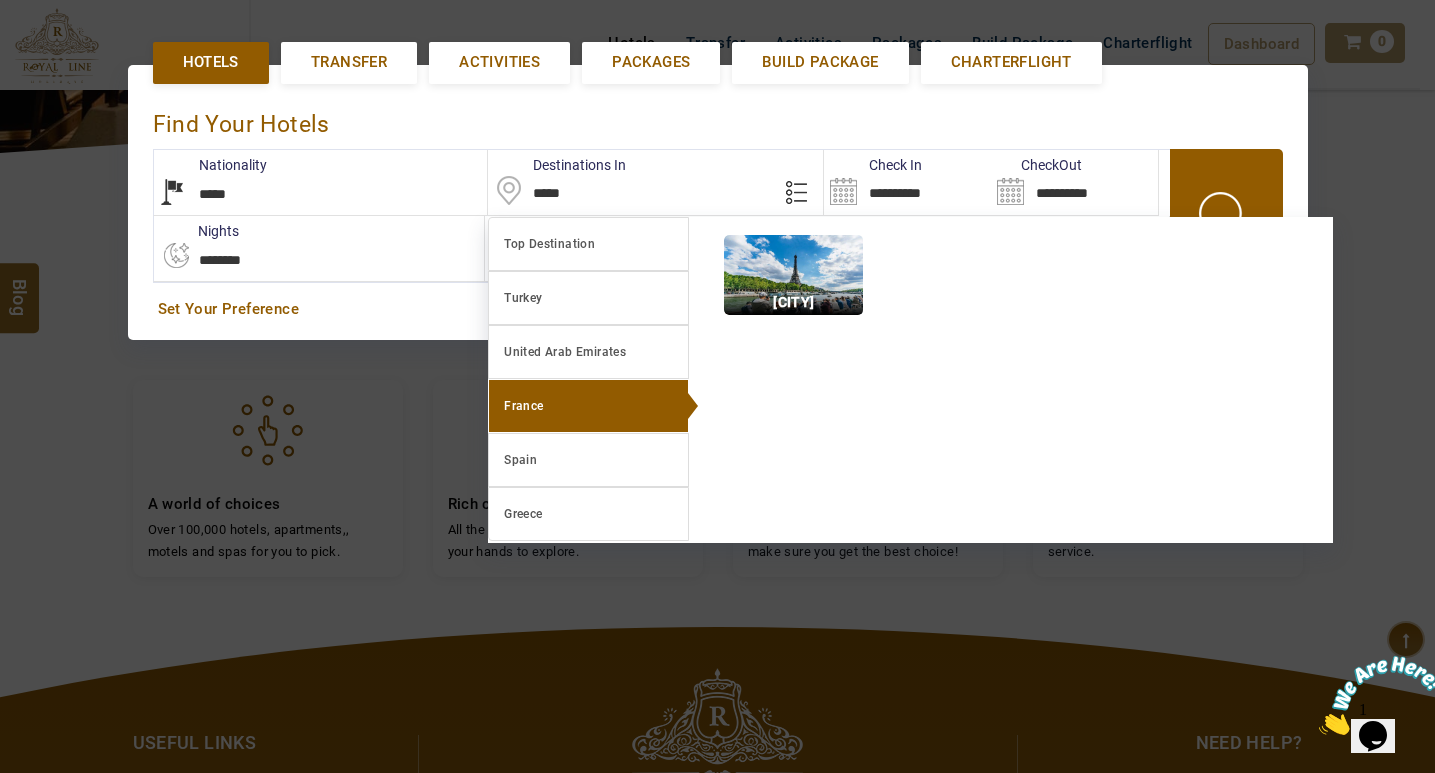scroll, scrollTop: 461, scrollLeft: 0, axis: vertical 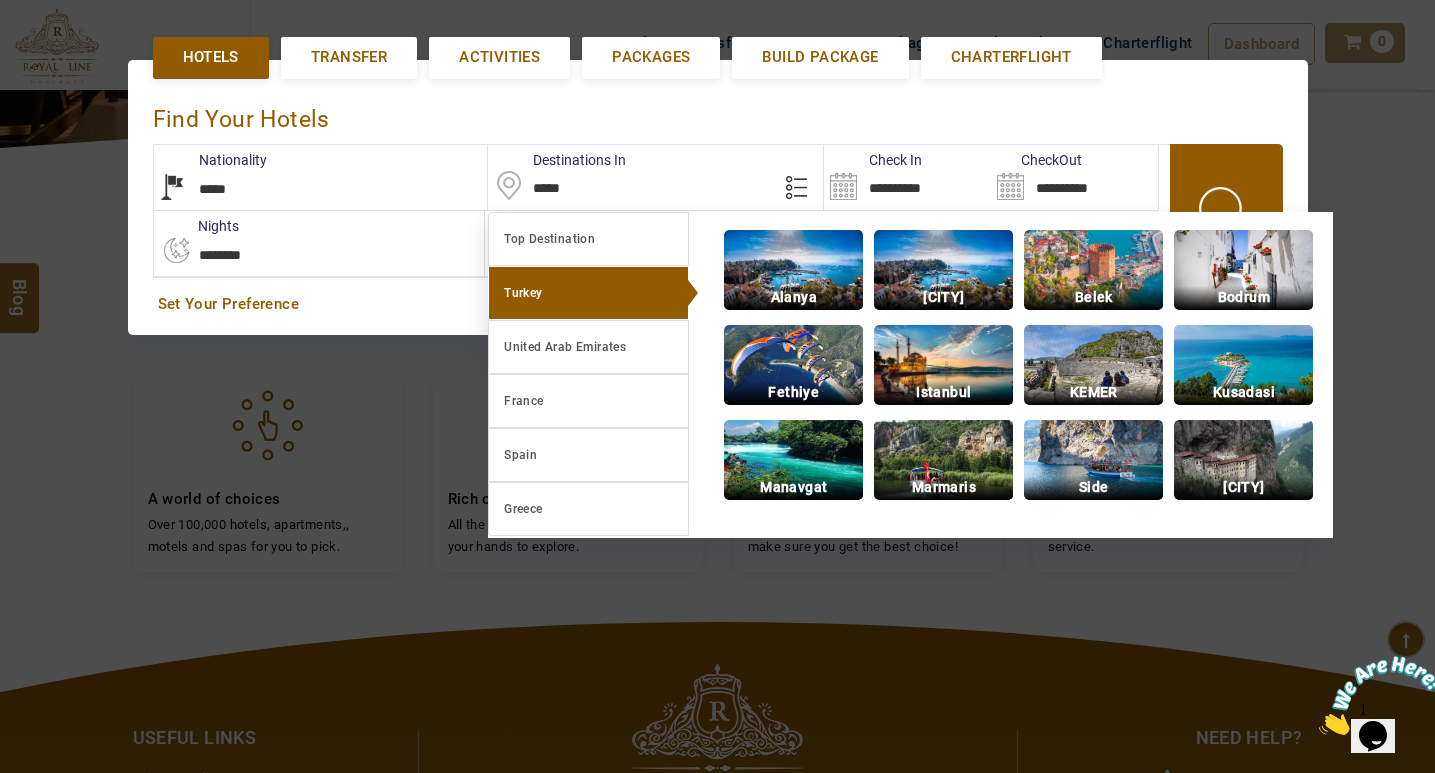 click on "Turkey" at bounding box center [588, 293] 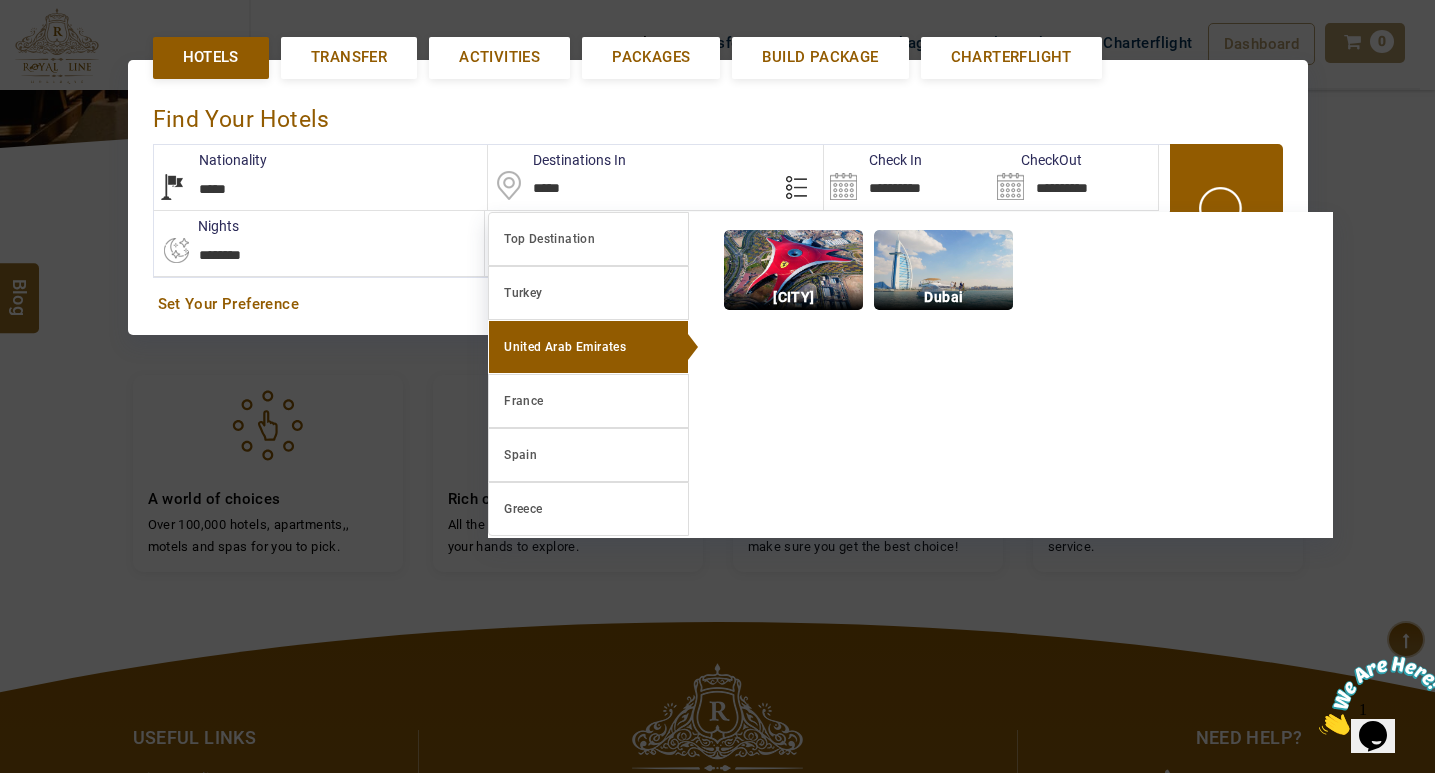 click on "United Arab Emirates" at bounding box center (588, 347) 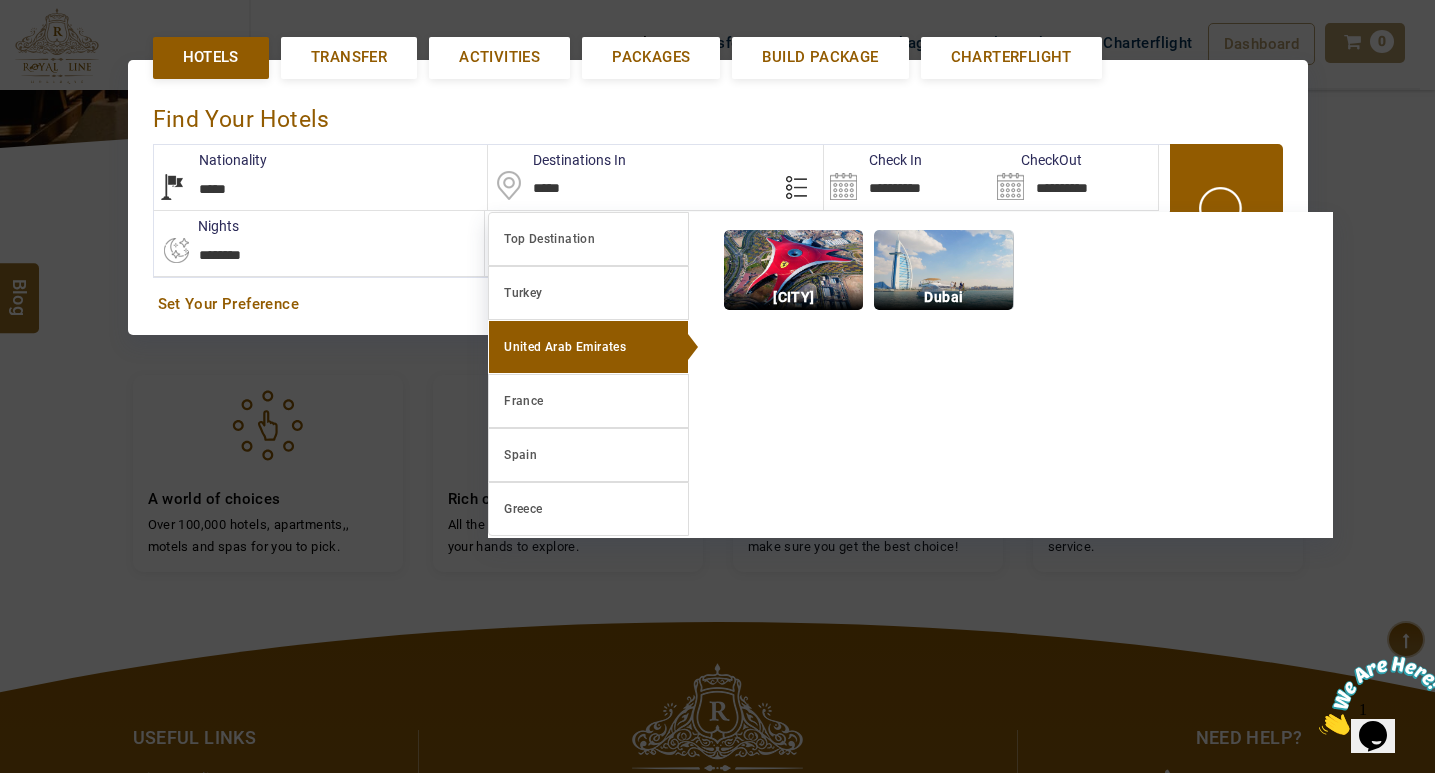 click at bounding box center (943, 270) 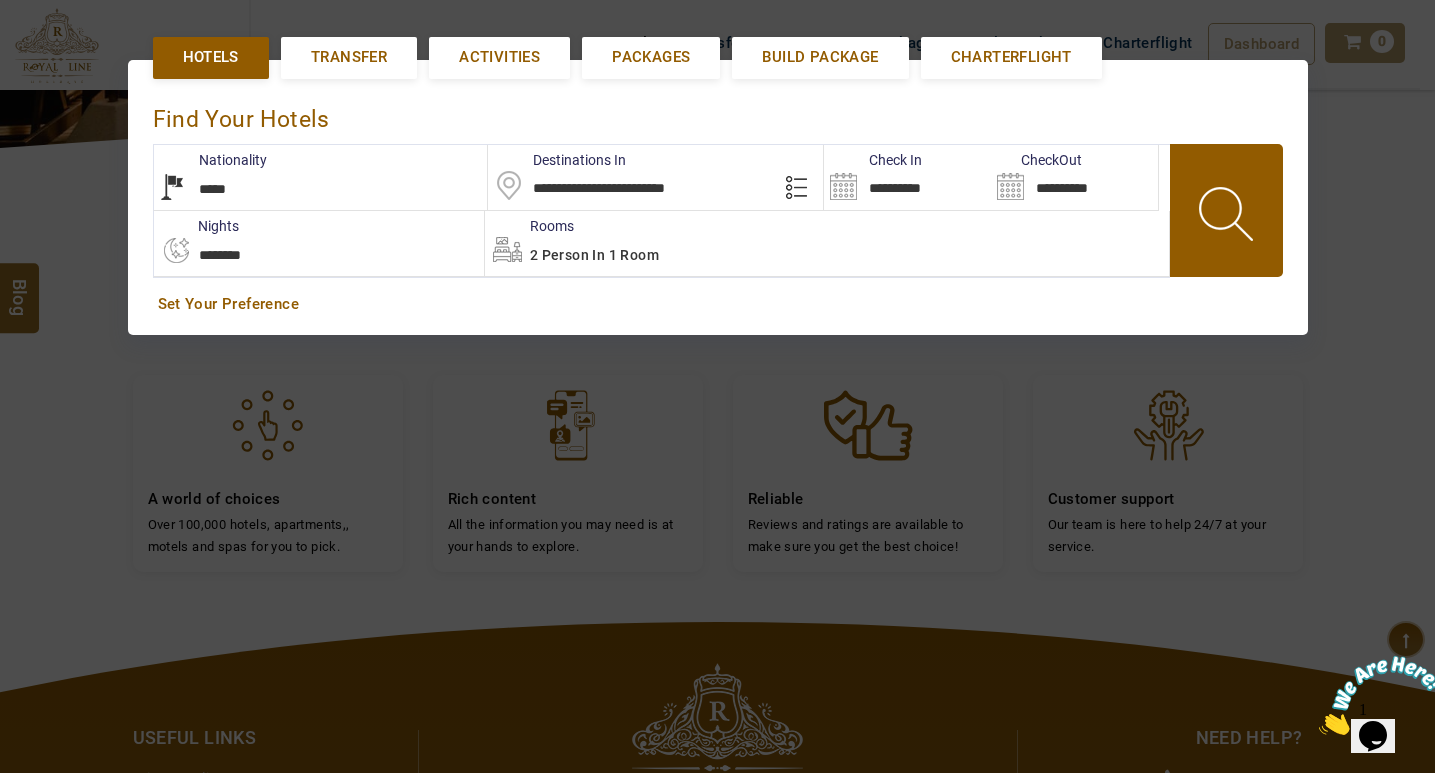 click on "**********" at bounding box center (907, 177) 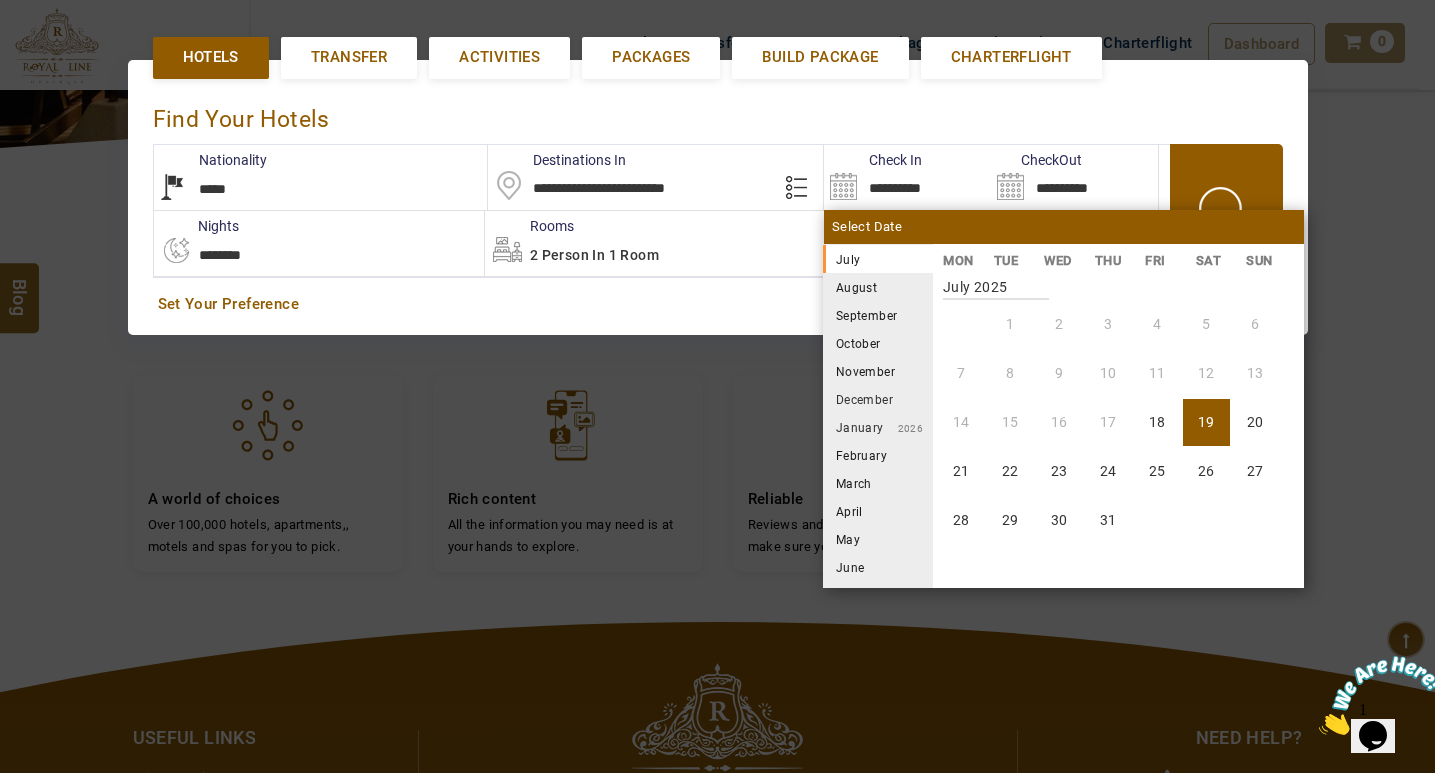 click on "September" at bounding box center [878, 315] 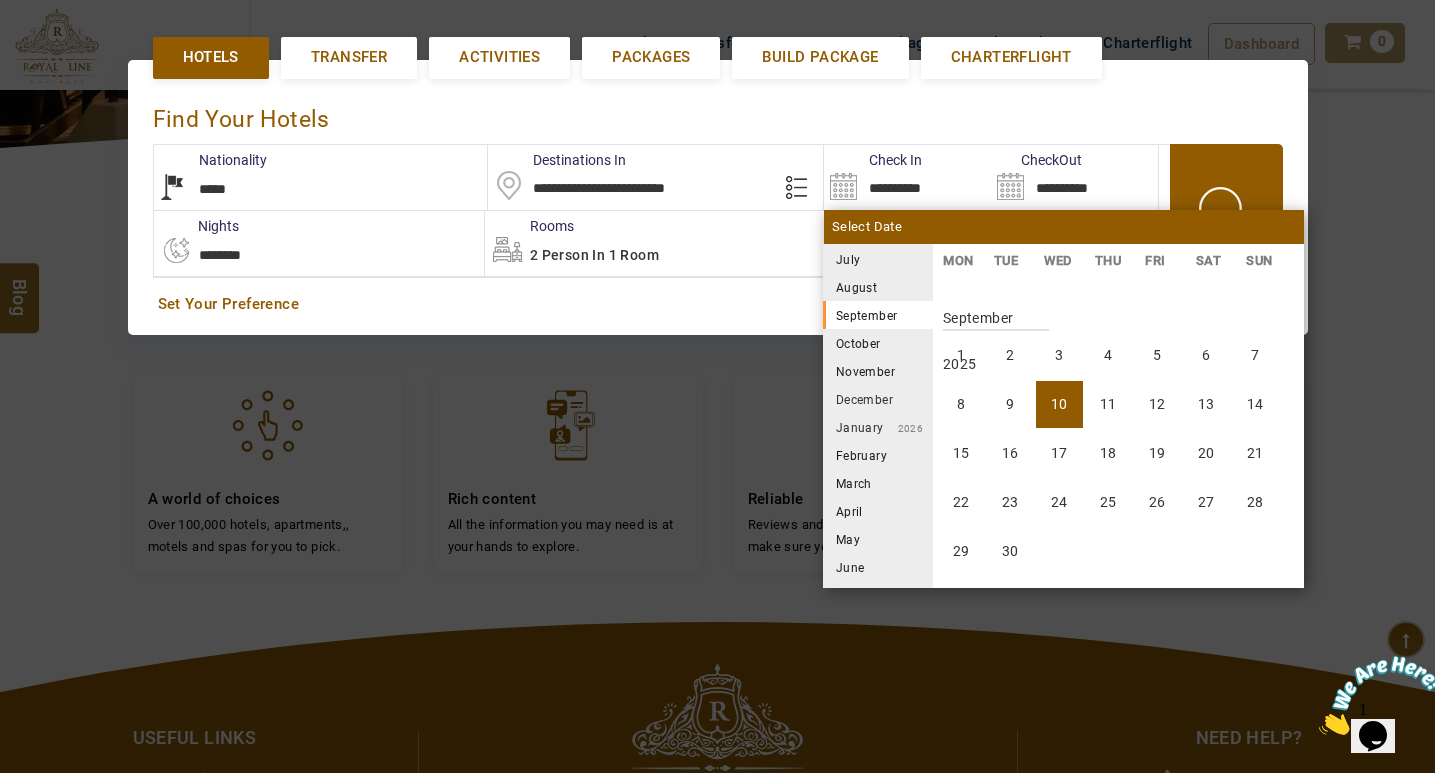 scroll, scrollTop: 740, scrollLeft: 0, axis: vertical 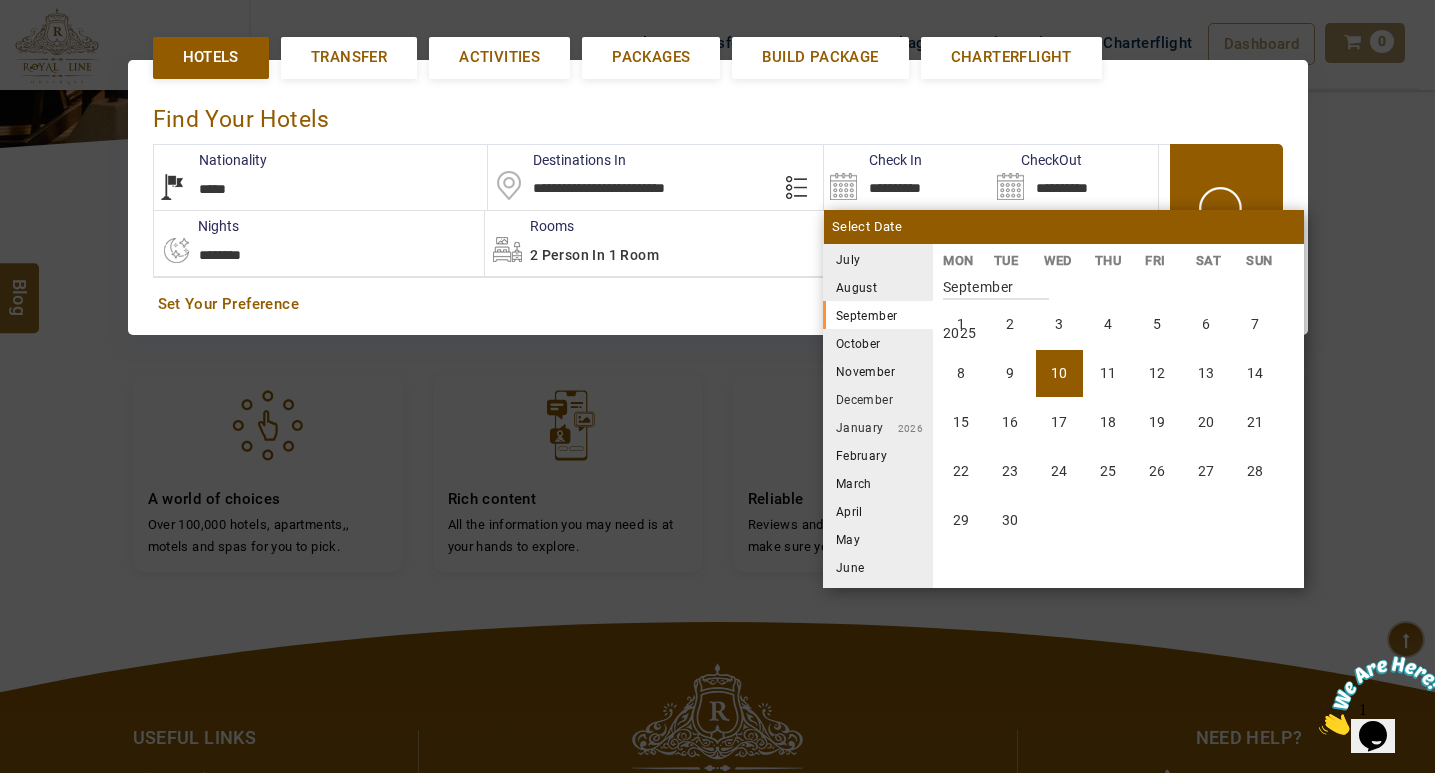 click on "10" at bounding box center [1059, 373] 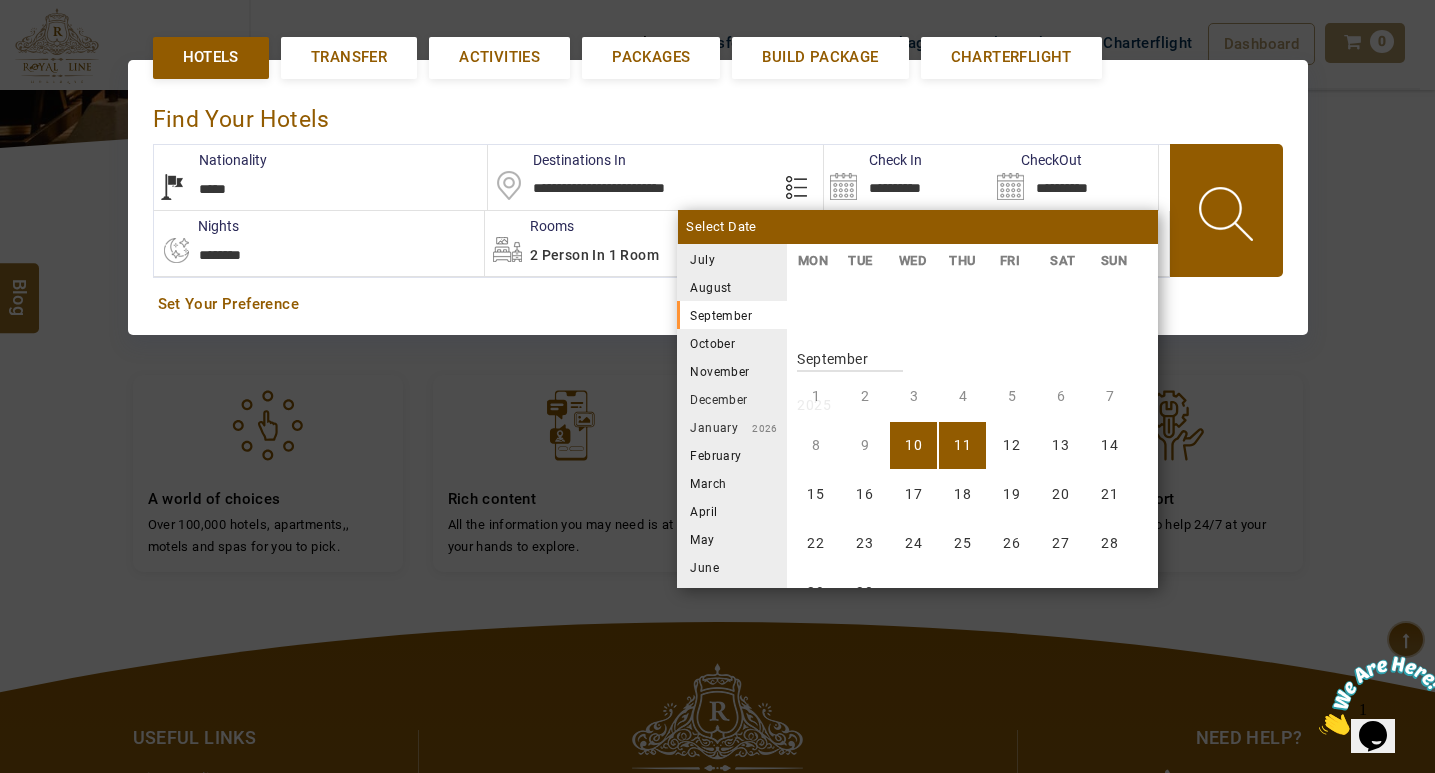 scroll, scrollTop: 740, scrollLeft: 0, axis: vertical 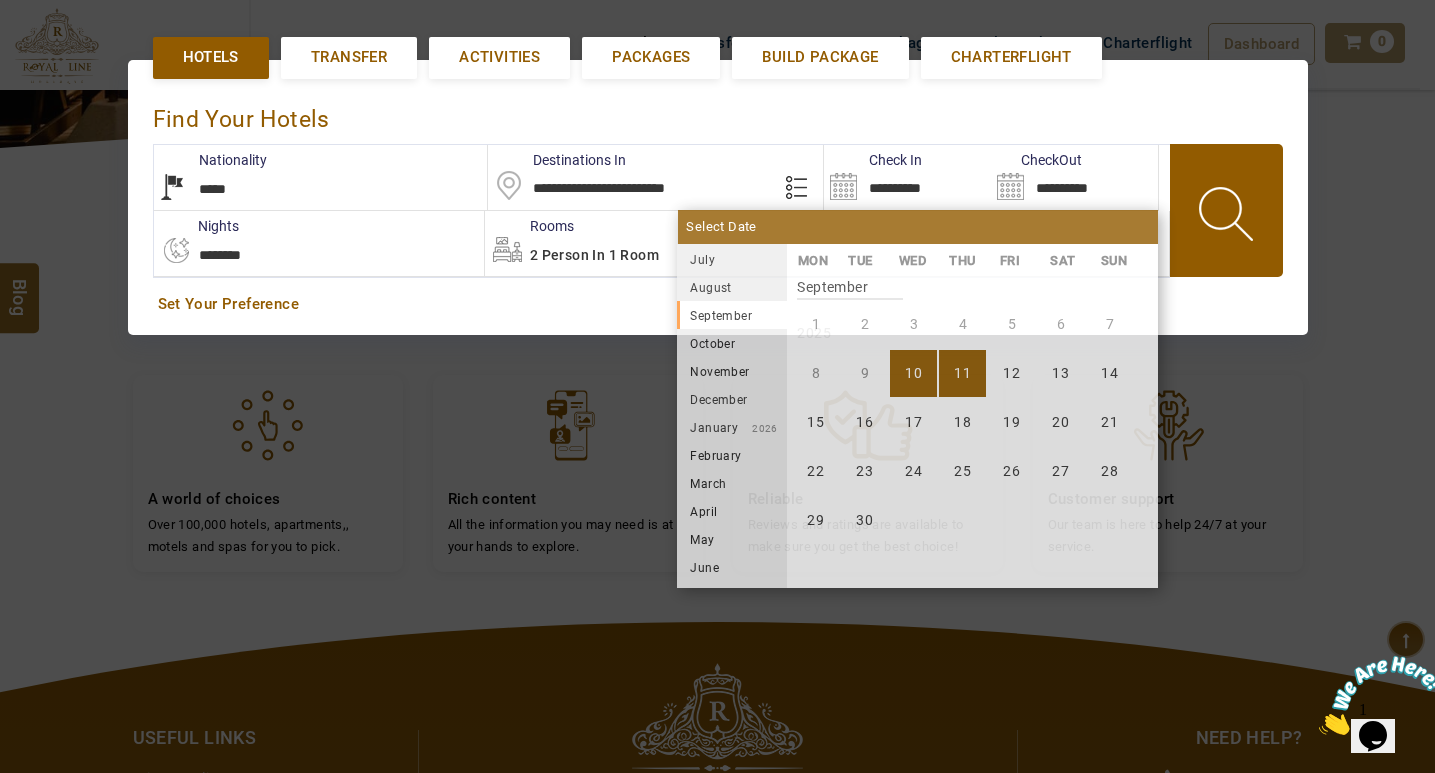 click on "11" at bounding box center (962, 373) 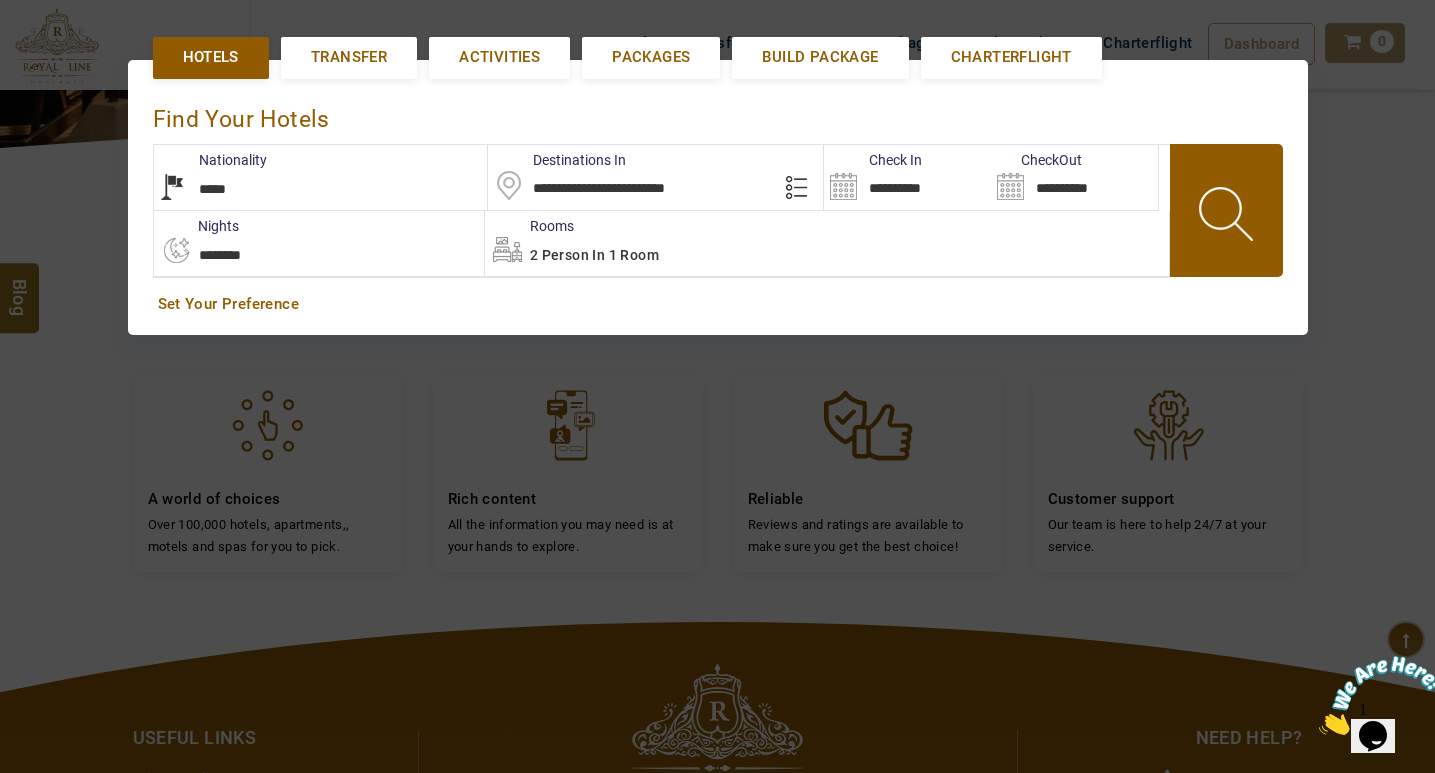 click at bounding box center [1228, 217] 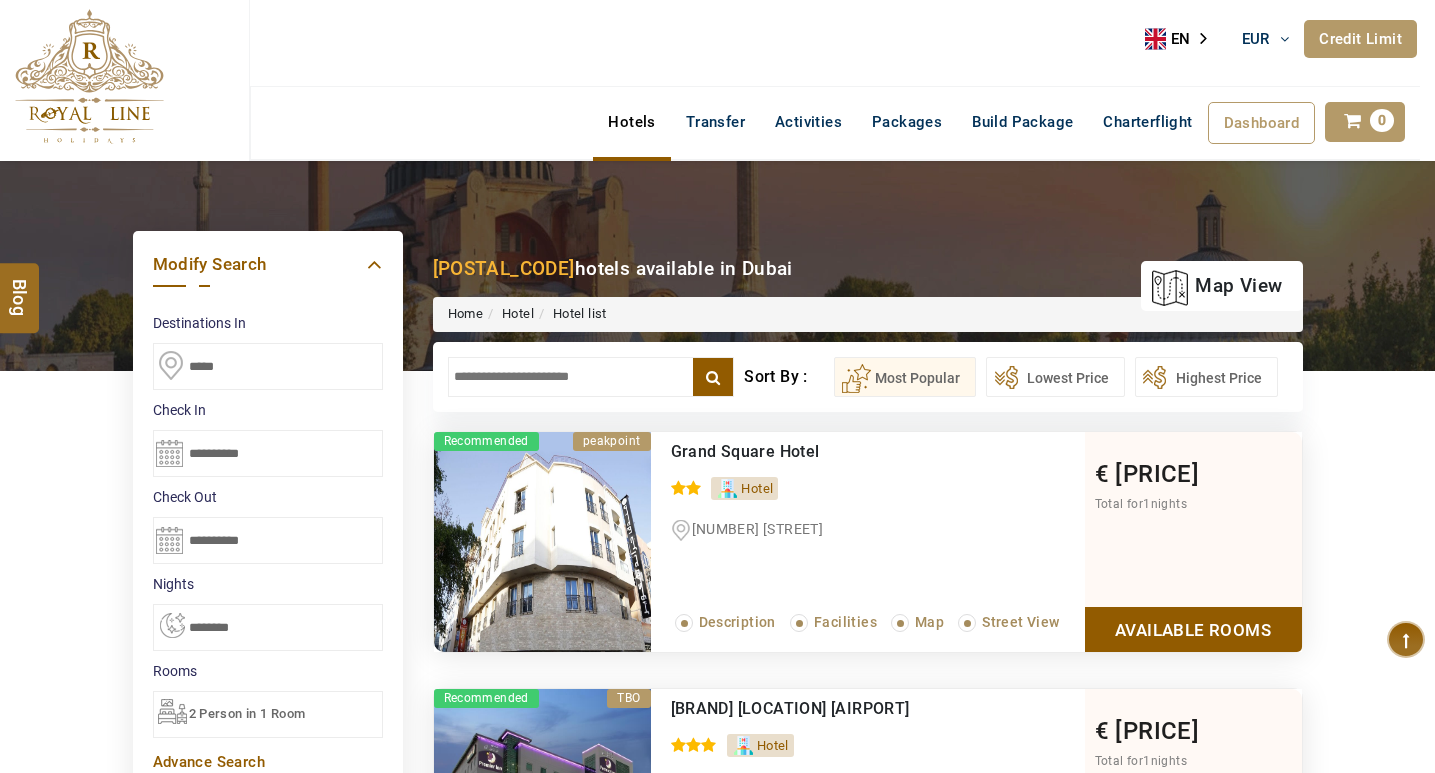 scroll, scrollTop: 0, scrollLeft: 0, axis: both 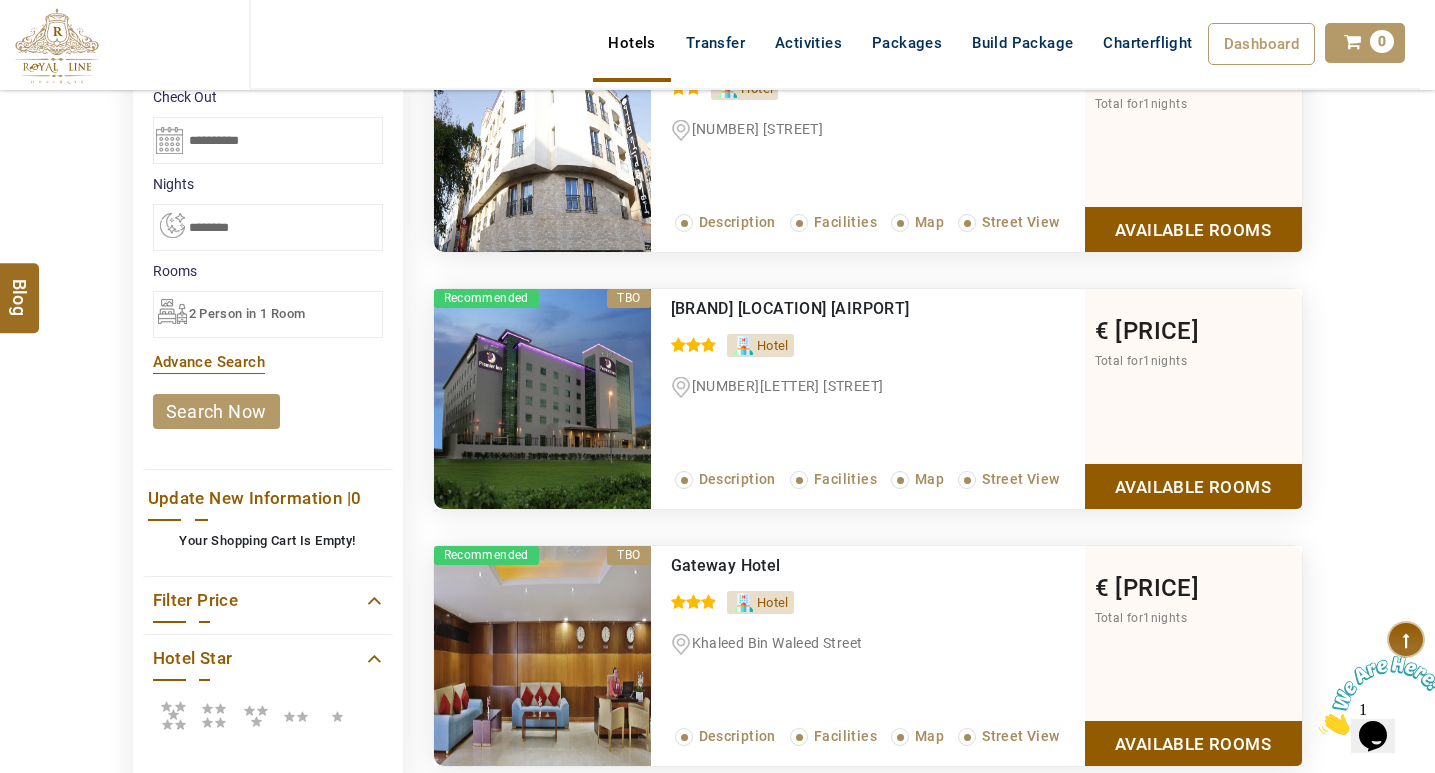 click on "Available Rooms" at bounding box center [1193, 486] 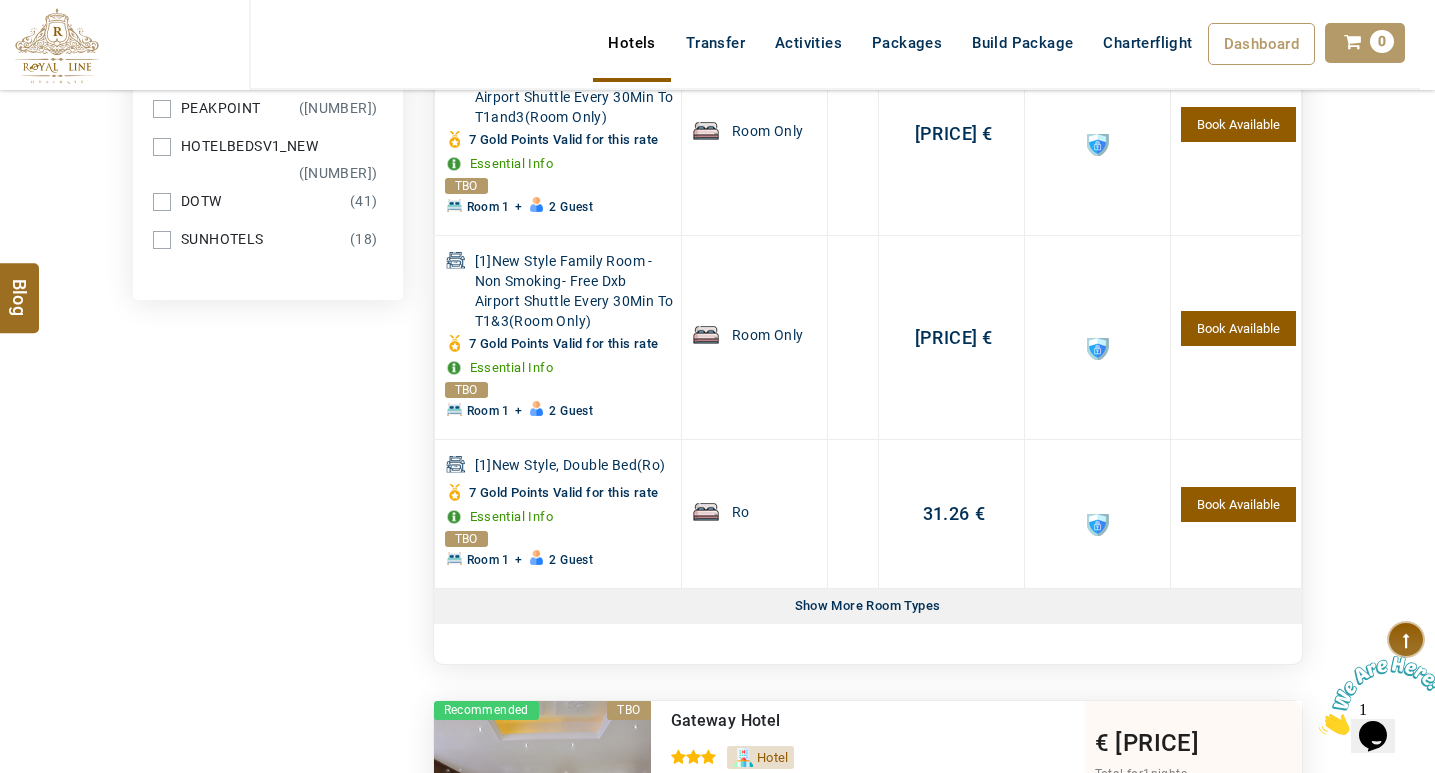 scroll, scrollTop: 1439, scrollLeft: 0, axis: vertical 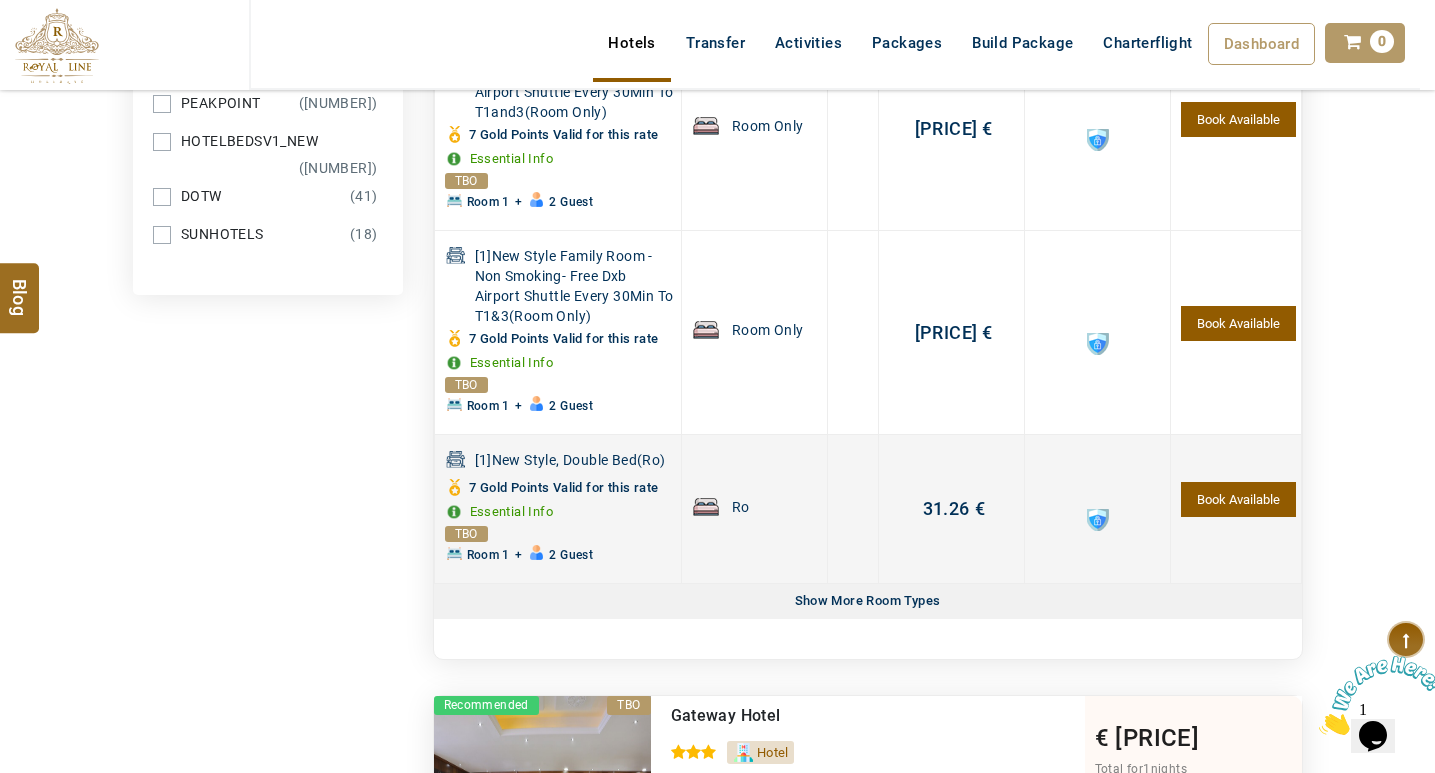 click on "Book Available" at bounding box center (1238, 499) 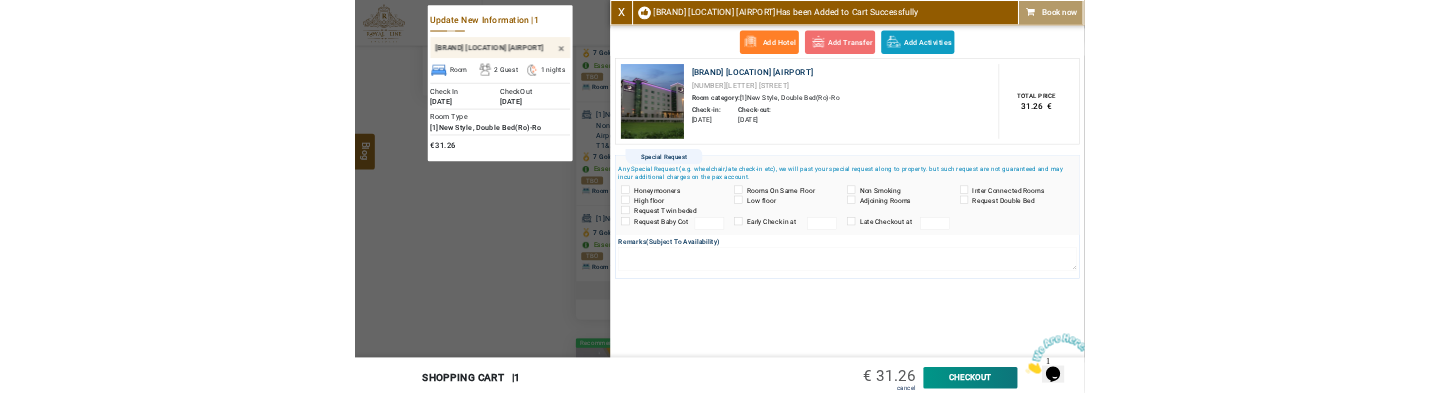 scroll, scrollTop: 1332, scrollLeft: 0, axis: vertical 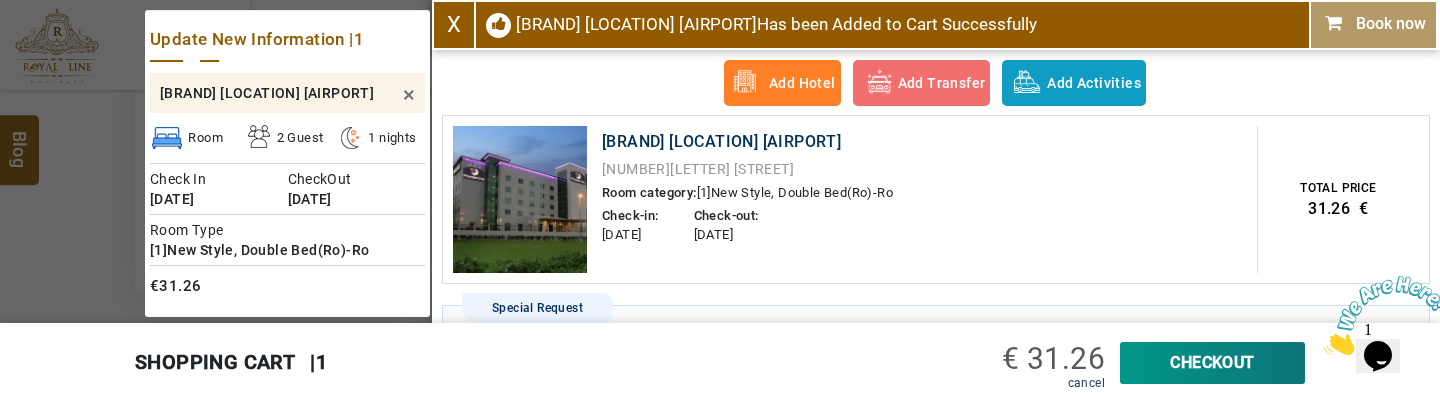 click on "CheckOut" at bounding box center (1212, 363) 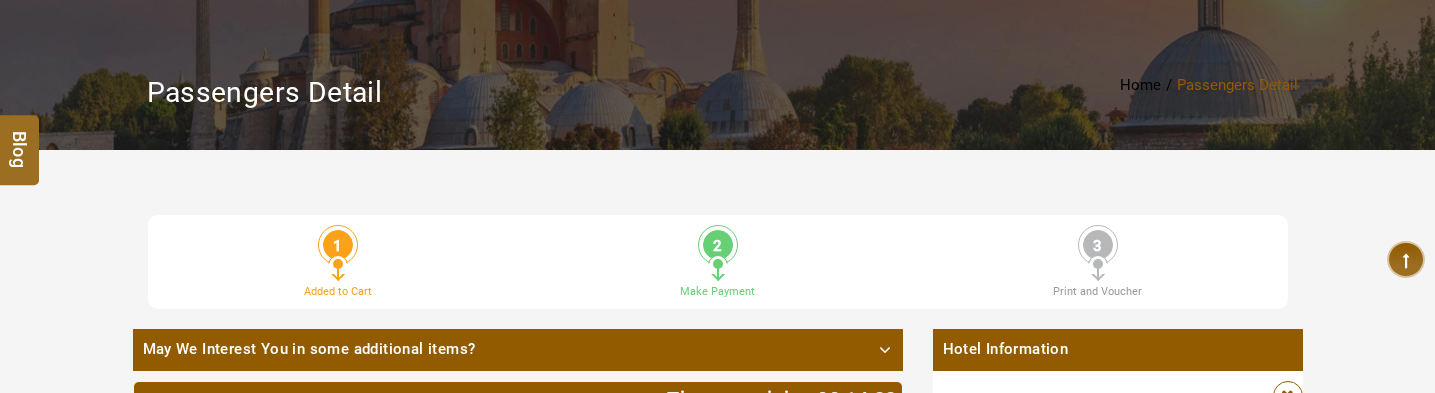 scroll, scrollTop: 321, scrollLeft: 0, axis: vertical 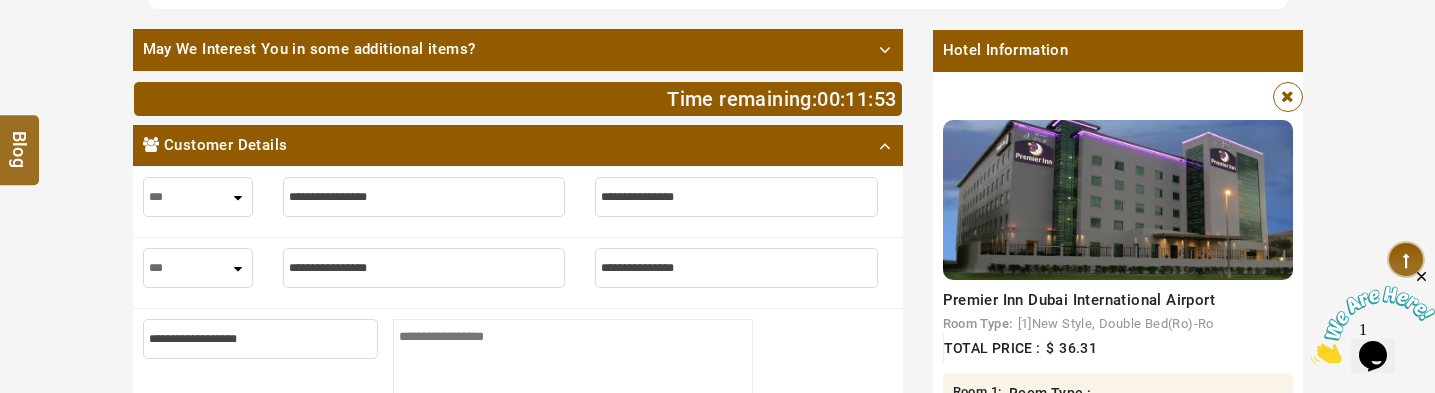 click at bounding box center [1288, 96] 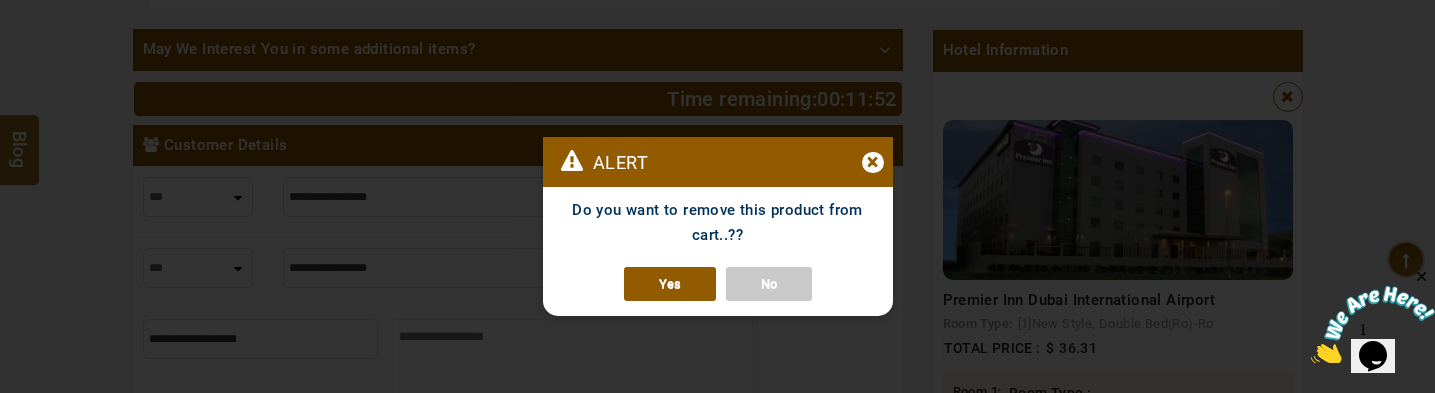 click on "Yes" at bounding box center [670, 284] 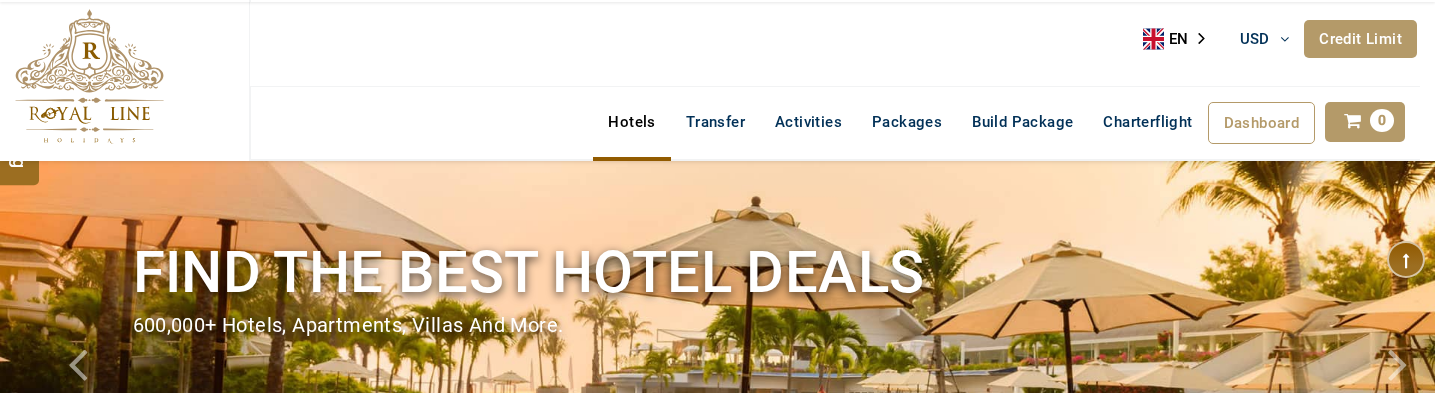 select on "*****" 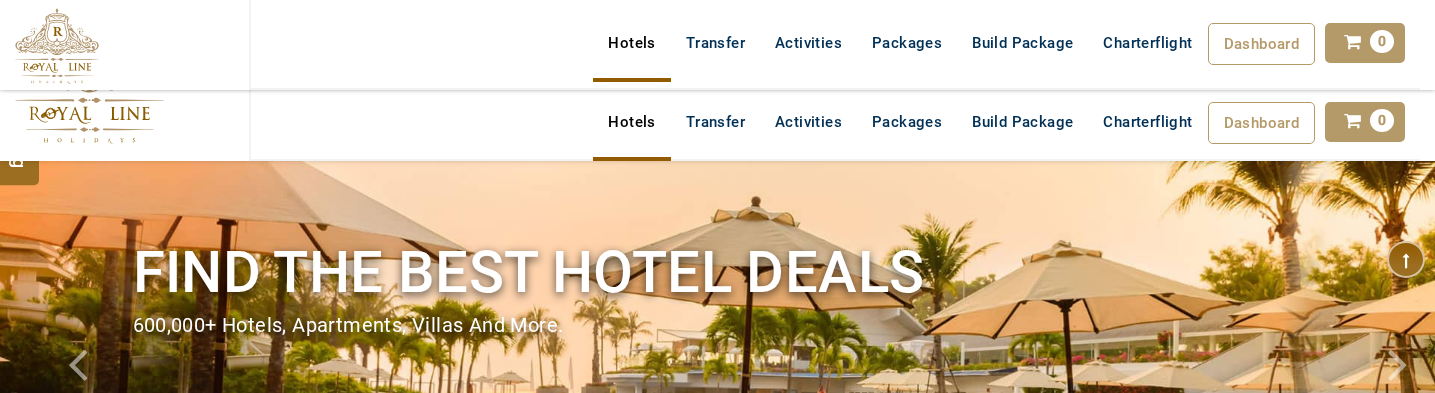 click on "**********" at bounding box center [907, 638] 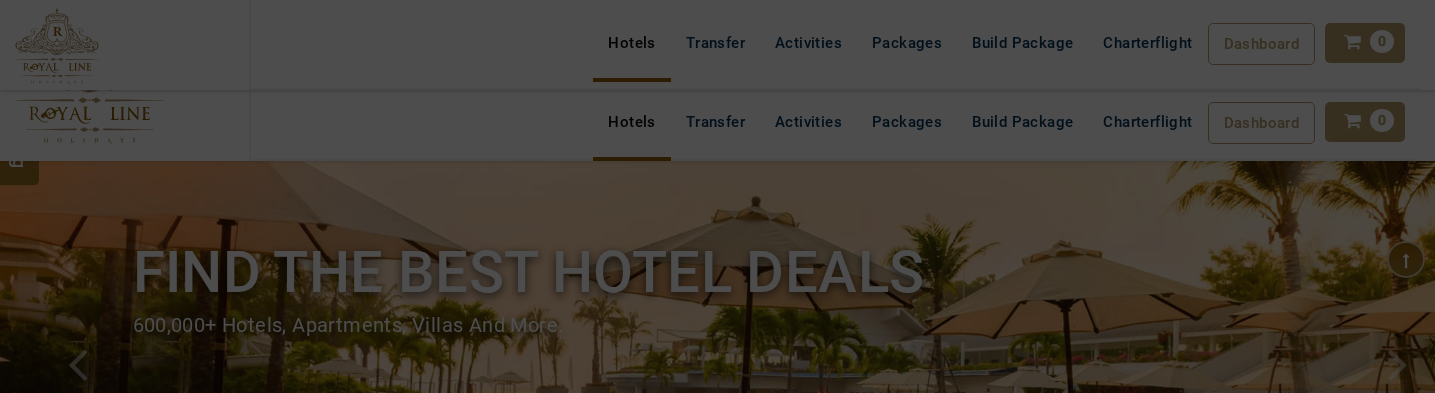 click on "29" at bounding box center [1010, 981] 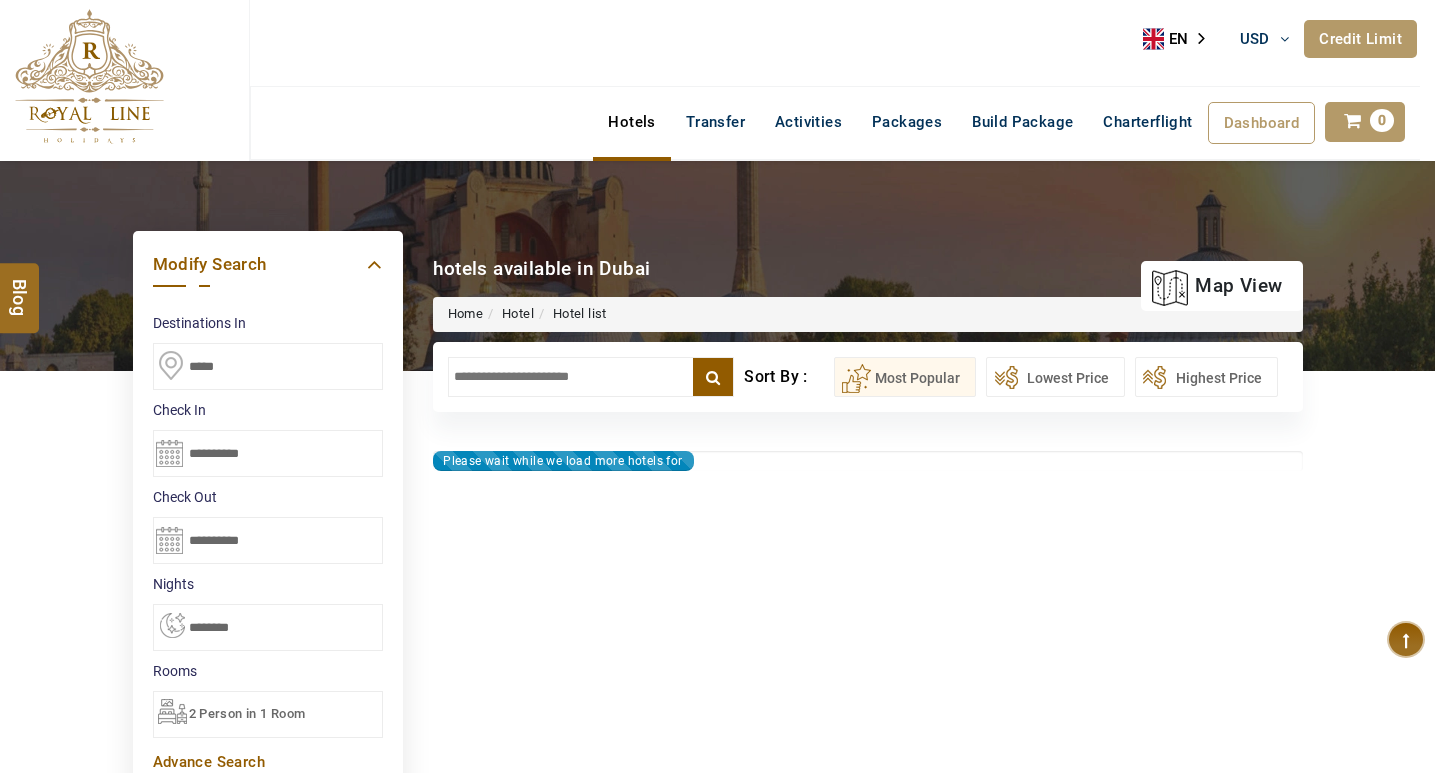 scroll, scrollTop: 0, scrollLeft: 0, axis: both 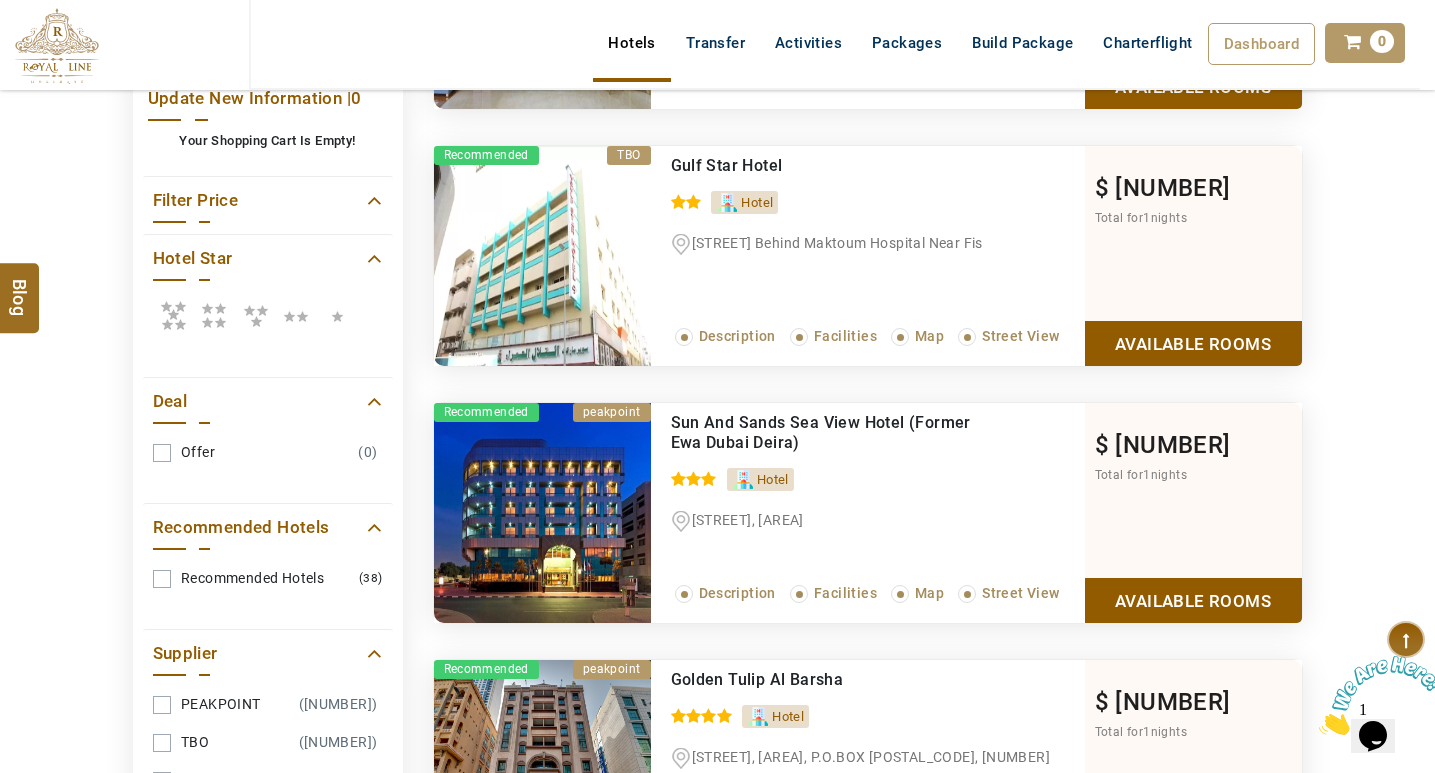 click on "Available Rooms" at bounding box center (1193, 600) 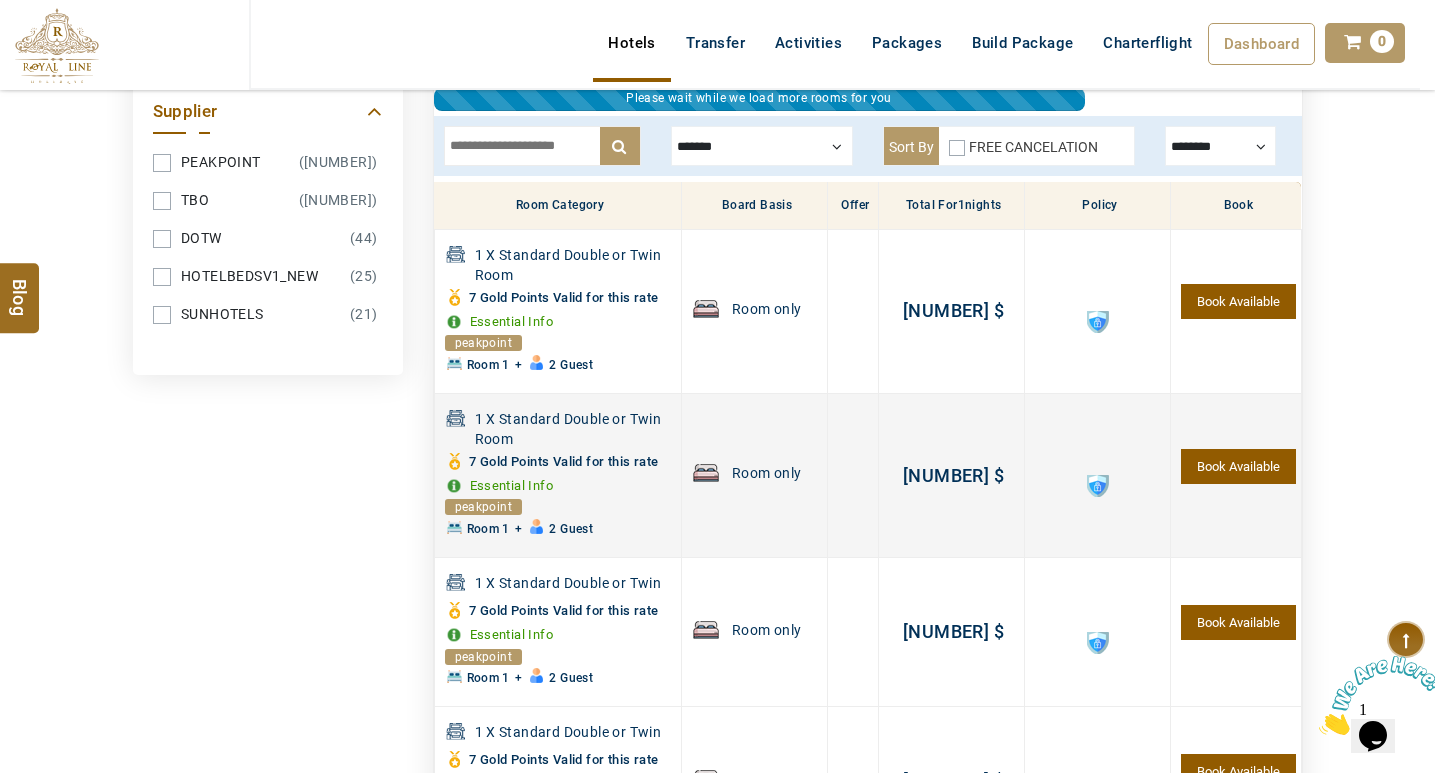 scroll, scrollTop: 1353, scrollLeft: 0, axis: vertical 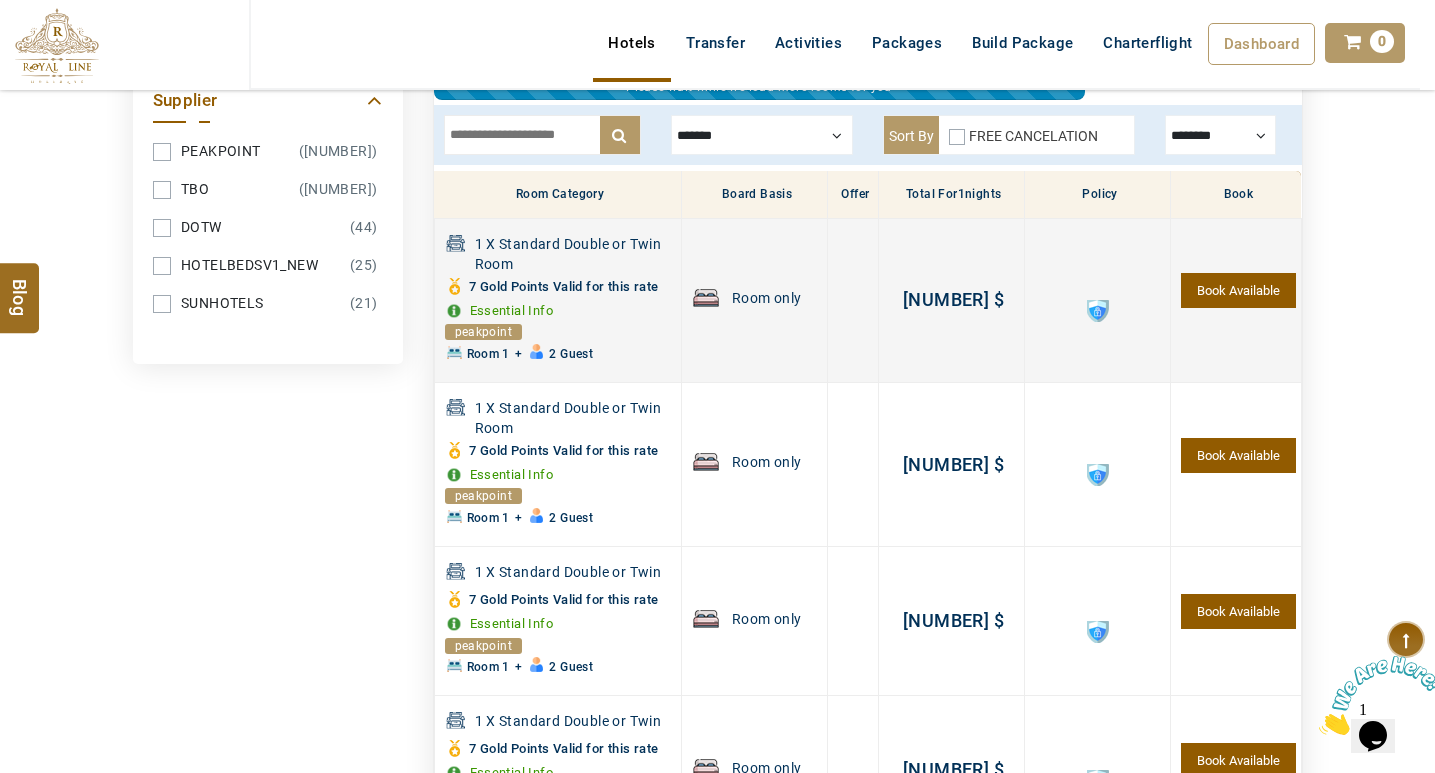 click on "Book Available" at bounding box center (1238, 290) 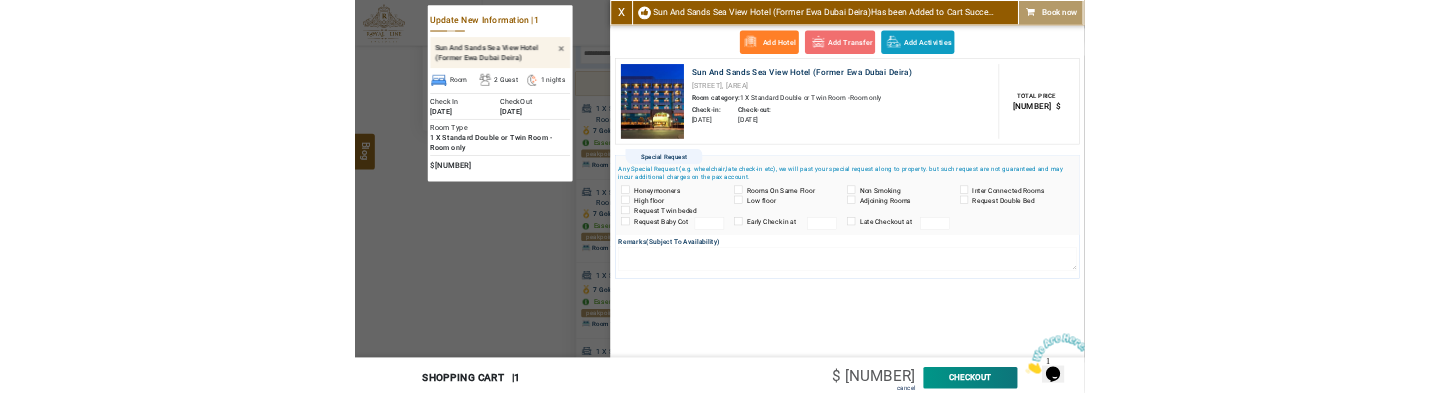 scroll, scrollTop: 1246, scrollLeft: 0, axis: vertical 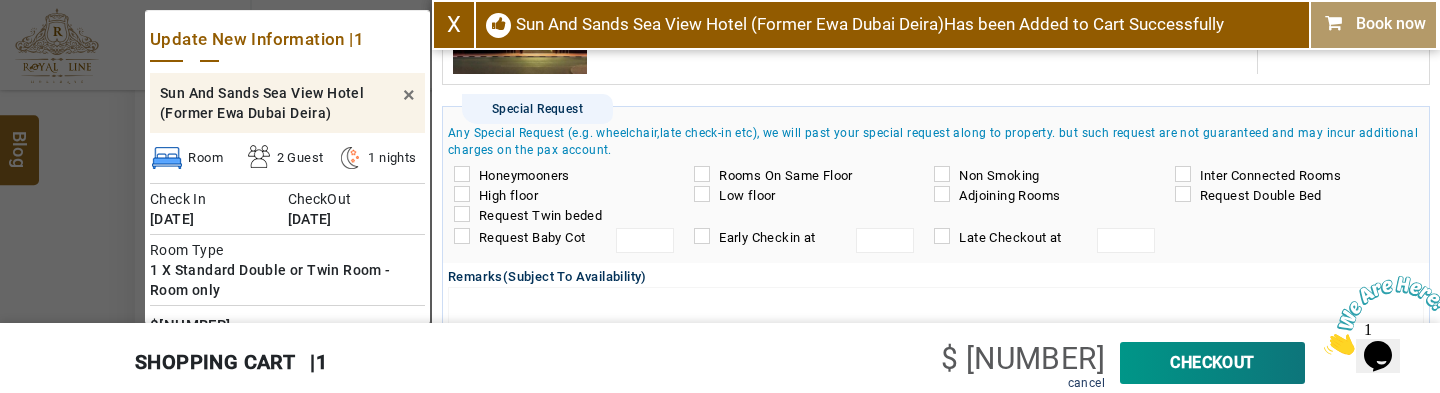 click on "CheckOut" at bounding box center (1212, 363) 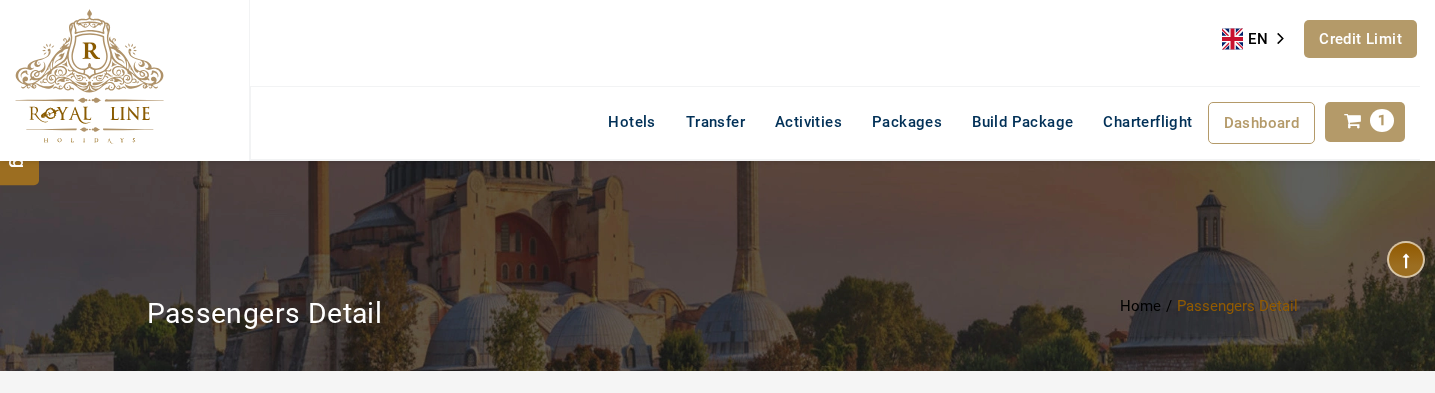 scroll, scrollTop: 400, scrollLeft: 0, axis: vertical 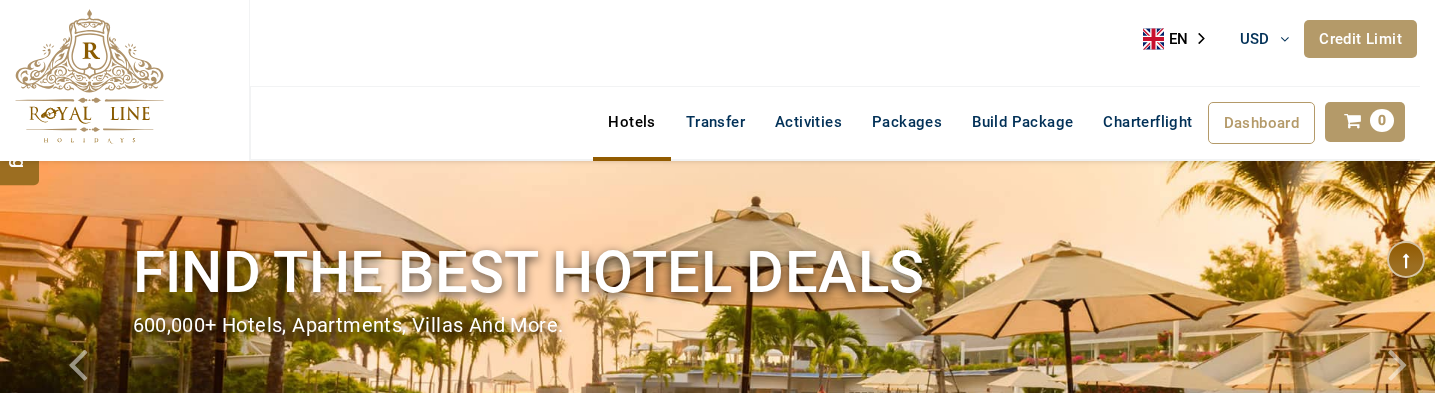select on "*****" 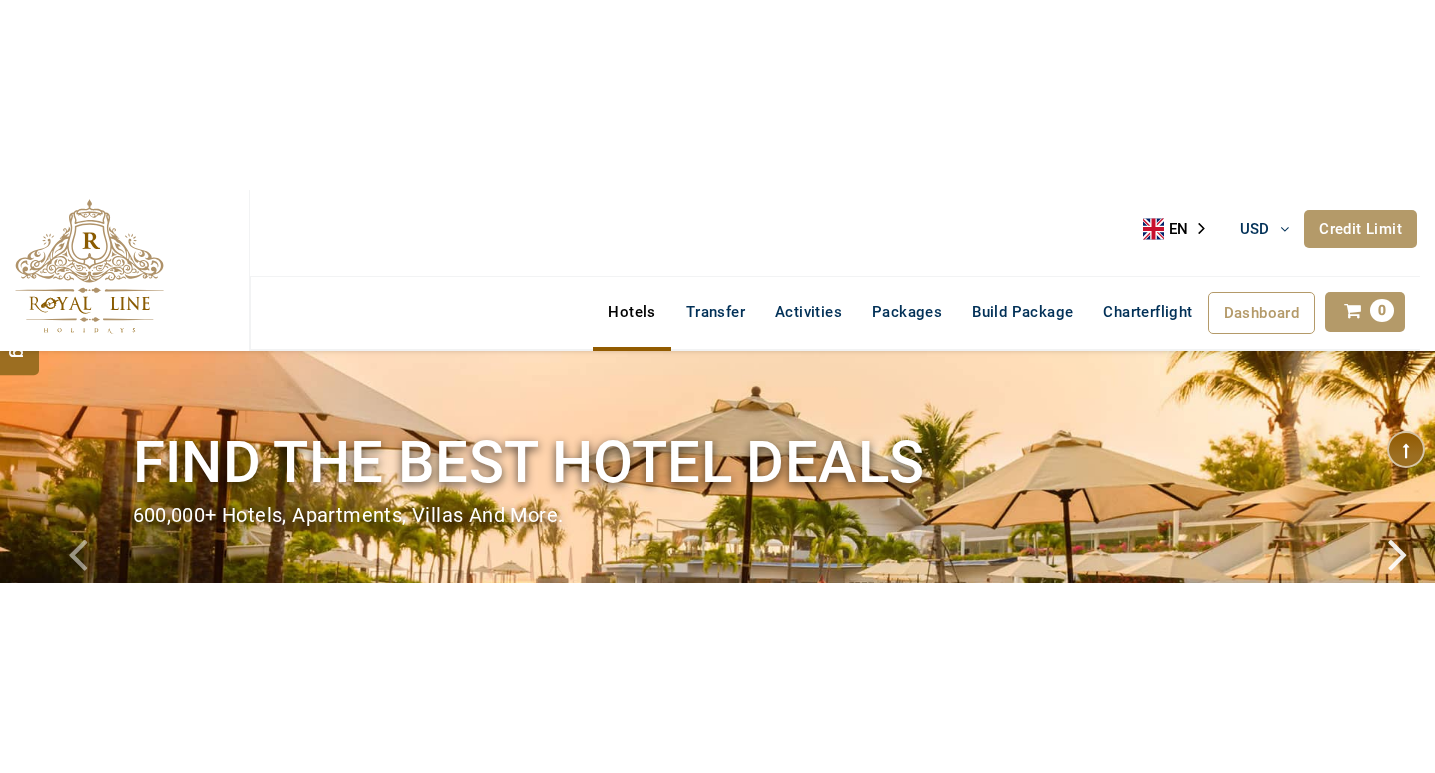 scroll, scrollTop: 0, scrollLeft: 0, axis: both 